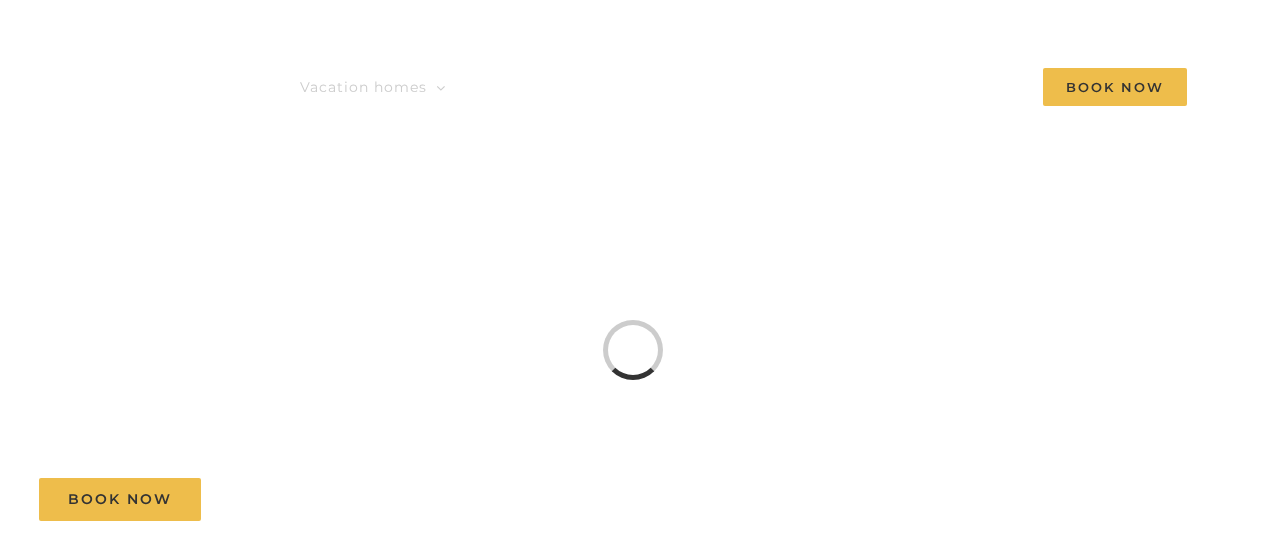 scroll, scrollTop: 0, scrollLeft: 0, axis: both 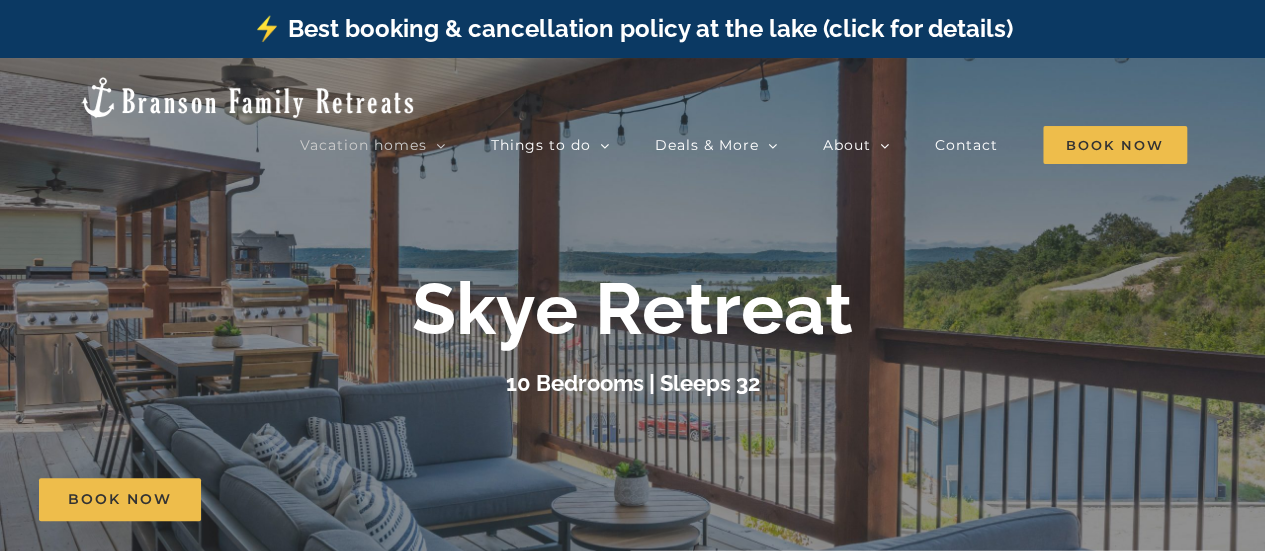 click on "Skye Retreat
10 Bedrooms | Sleeps 32" at bounding box center [632, 334] 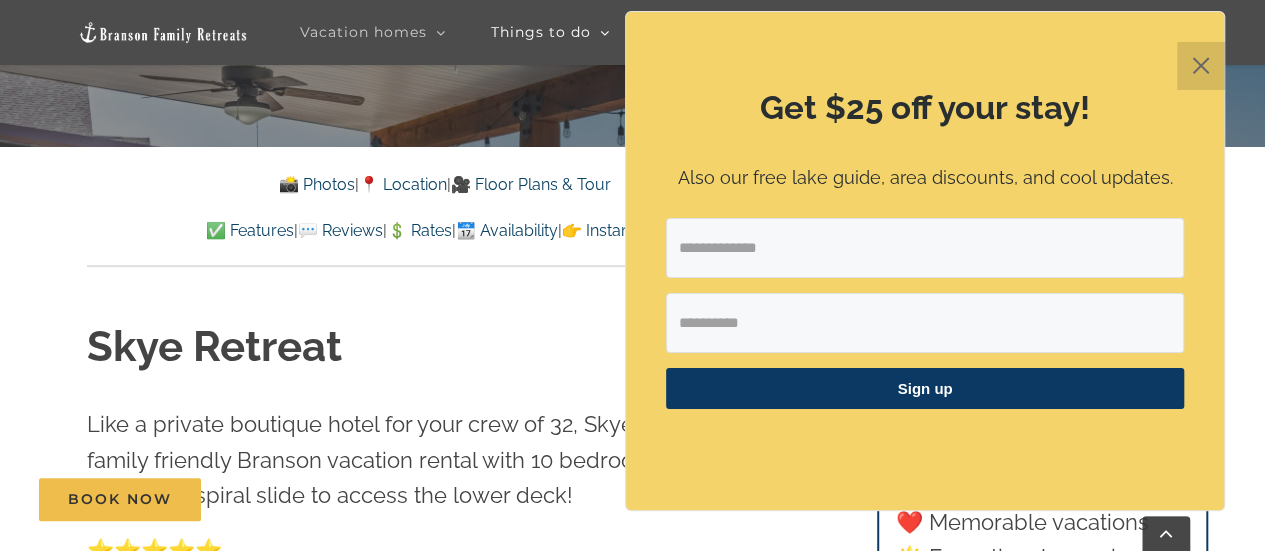 scroll, scrollTop: 688, scrollLeft: 0, axis: vertical 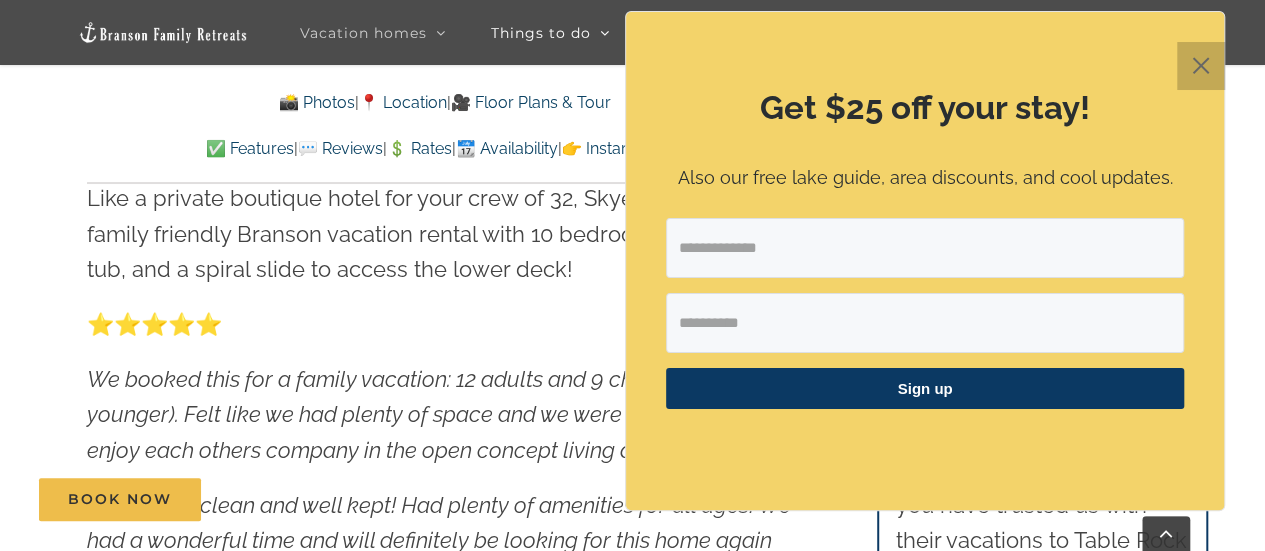 click on "✕" at bounding box center [1201, 66] 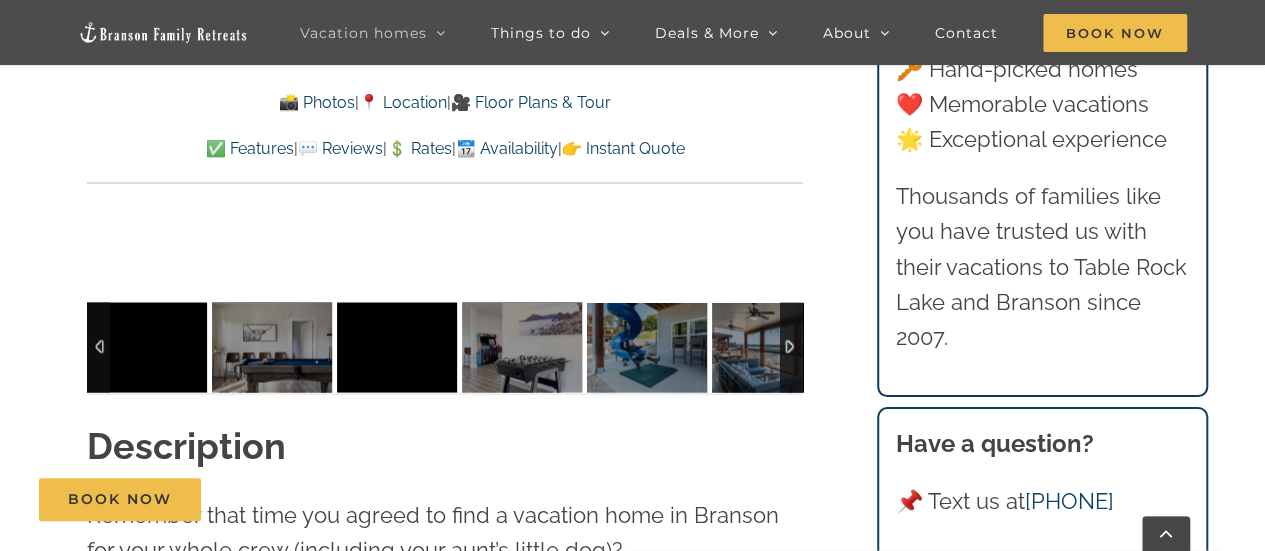 scroll, scrollTop: 1754, scrollLeft: 0, axis: vertical 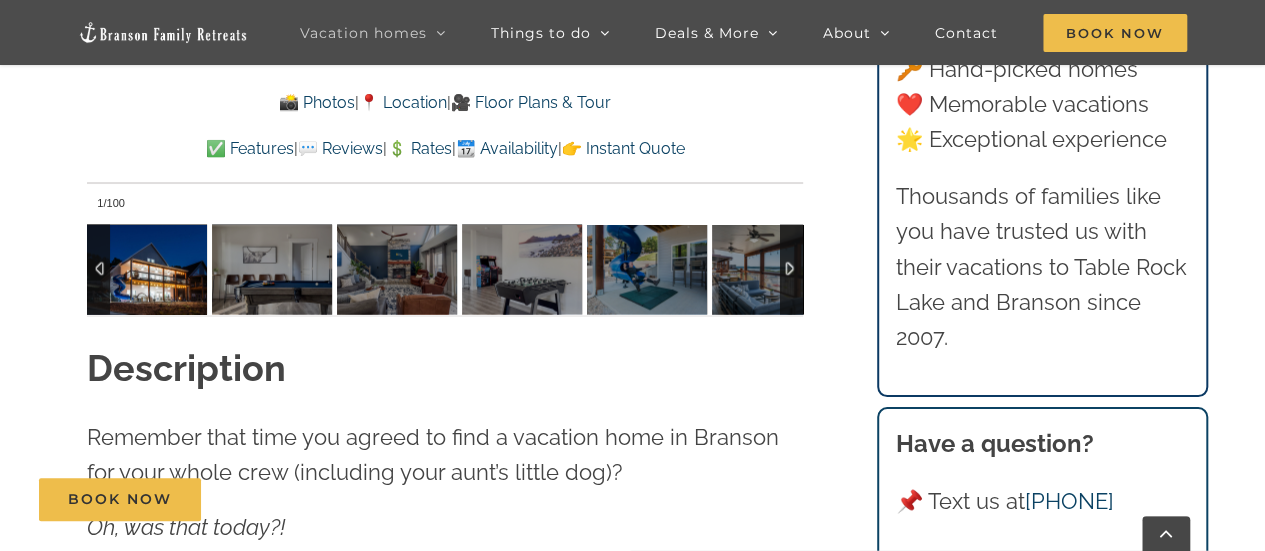 click at bounding box center (791, 269) 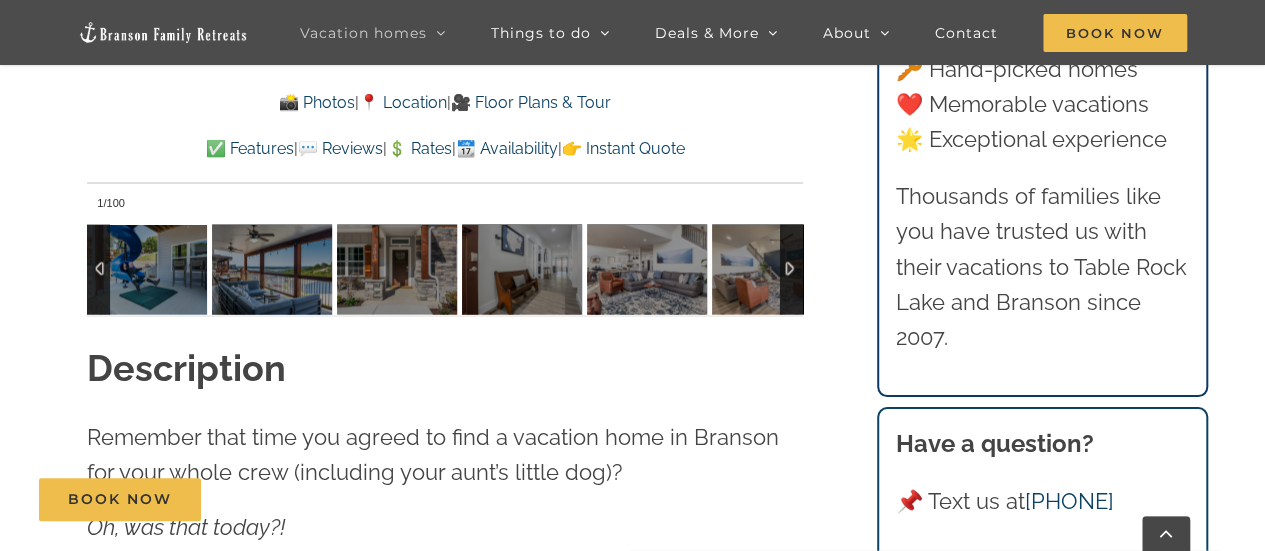 click at bounding box center [791, 269] 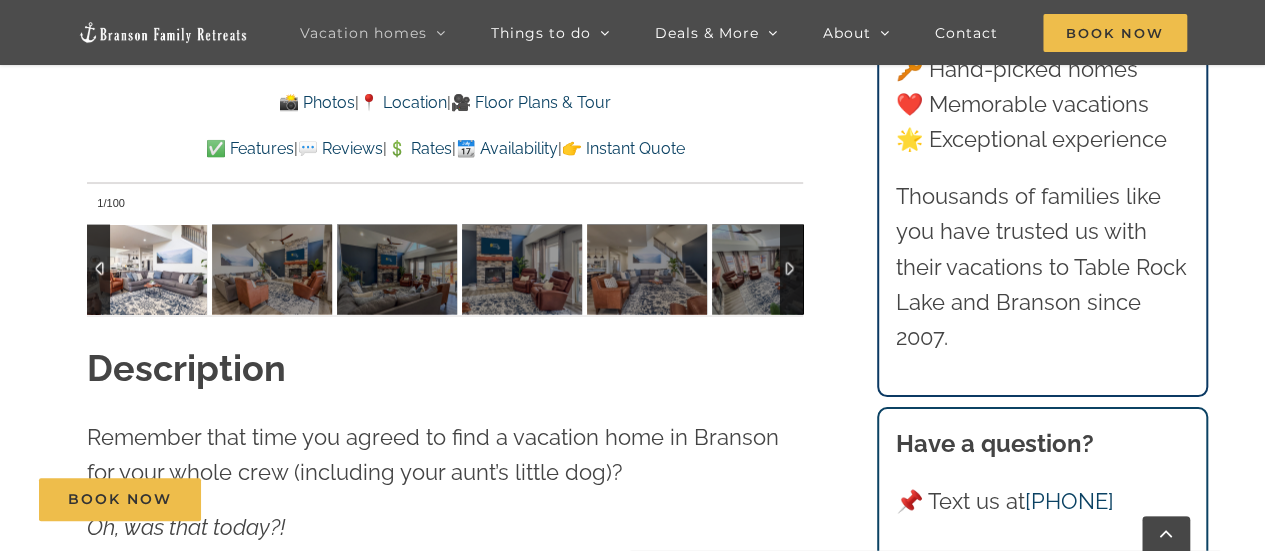 click at bounding box center (147, 269) 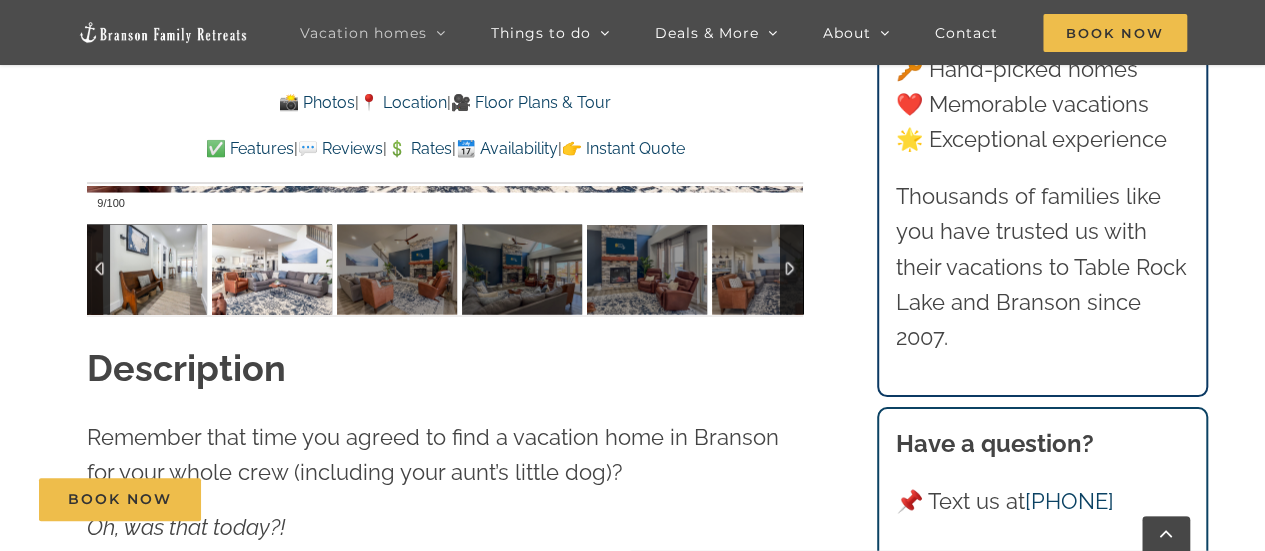 click at bounding box center (147, 269) 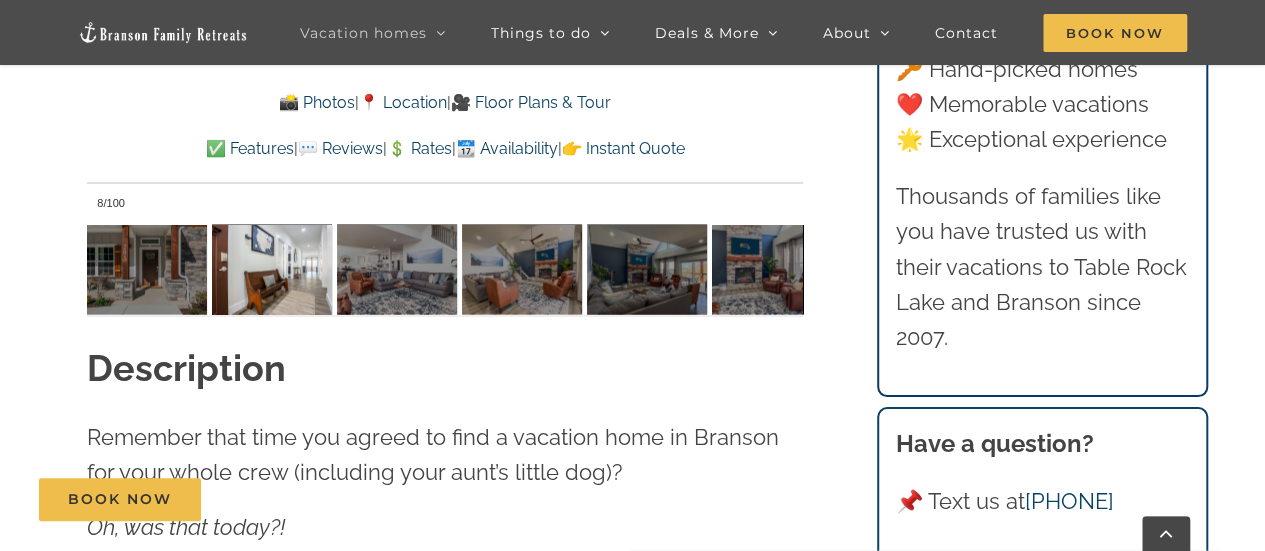 click on "📸 Photos" at bounding box center (317, 102) 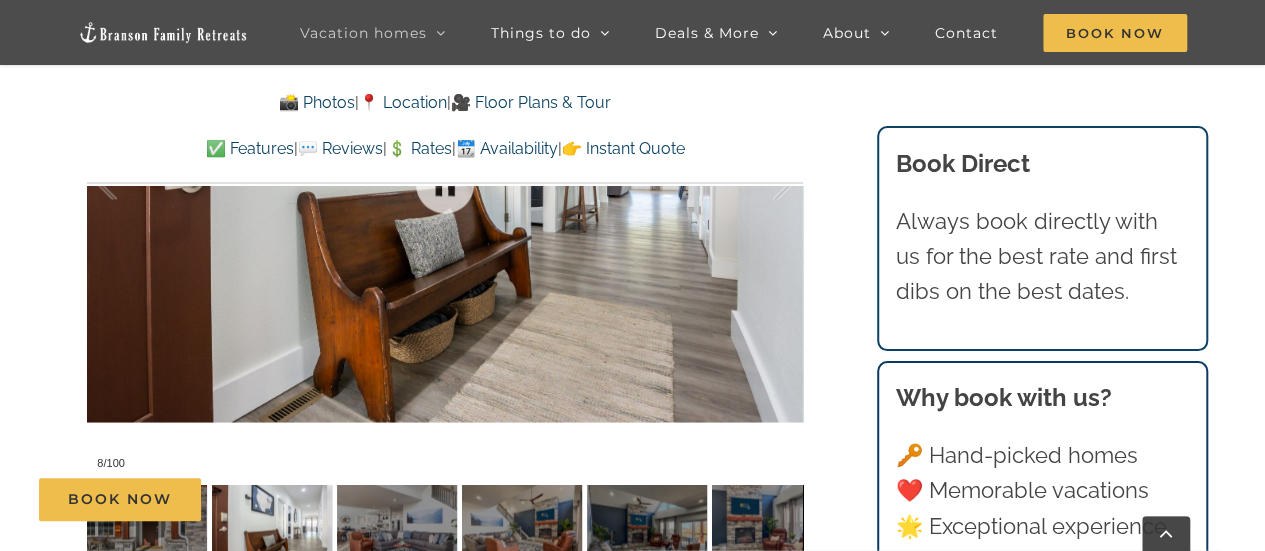 scroll, scrollTop: 1394, scrollLeft: 0, axis: vertical 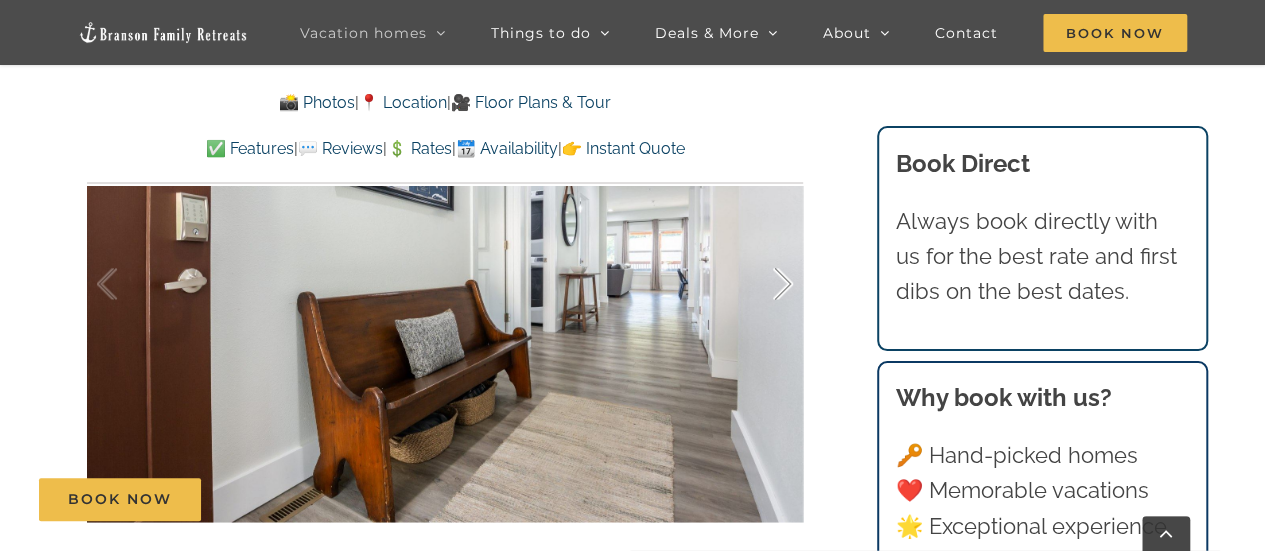 click at bounding box center (762, 284) 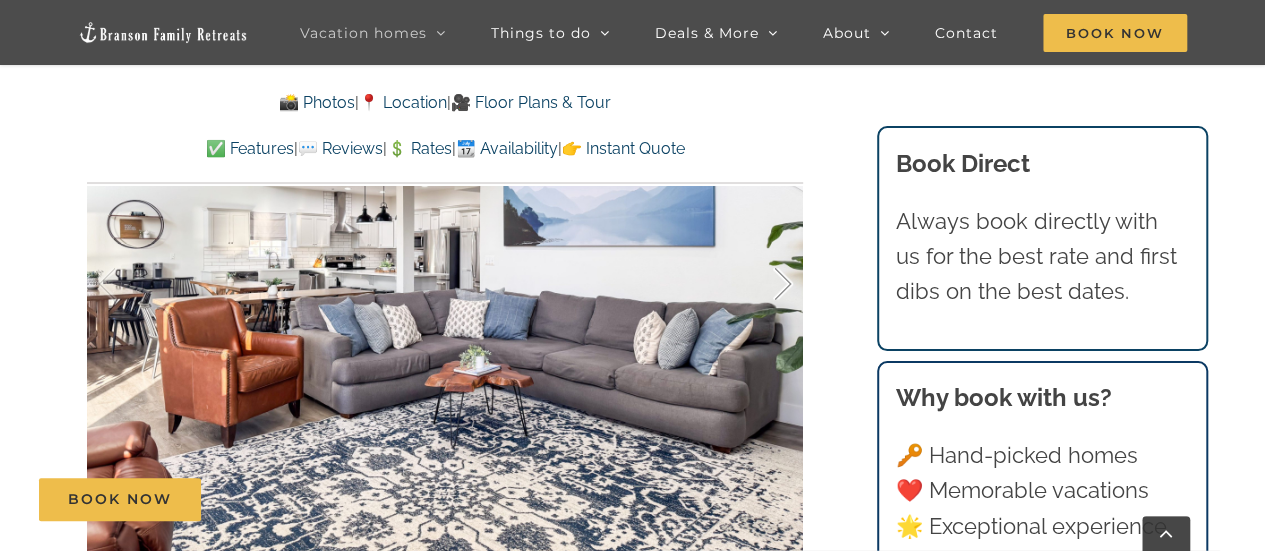 click at bounding box center (762, 284) 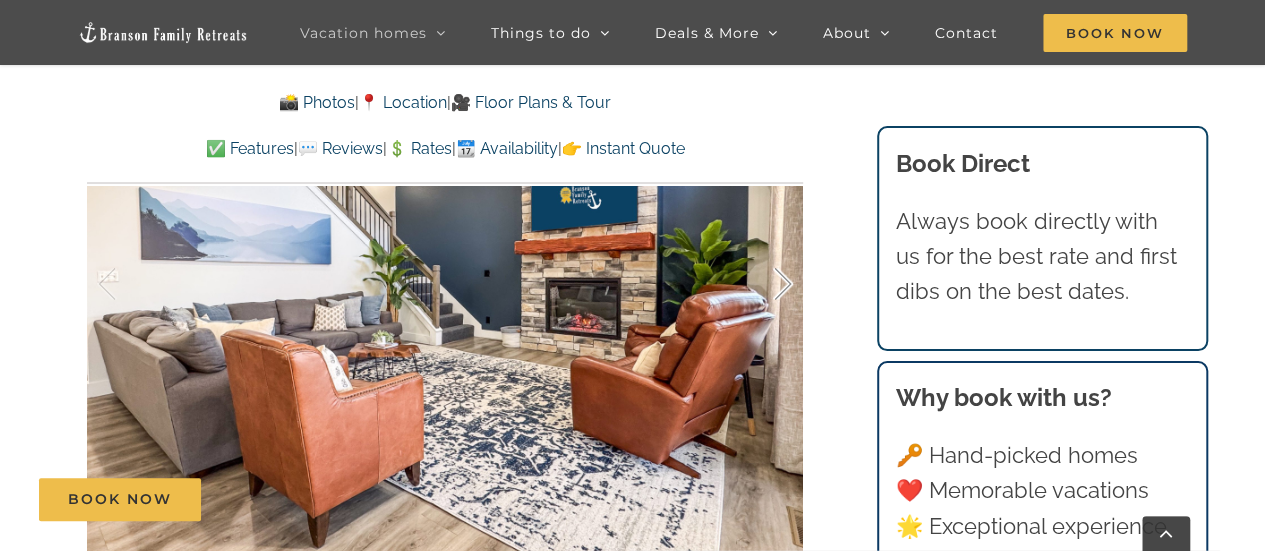 click at bounding box center [762, 284] 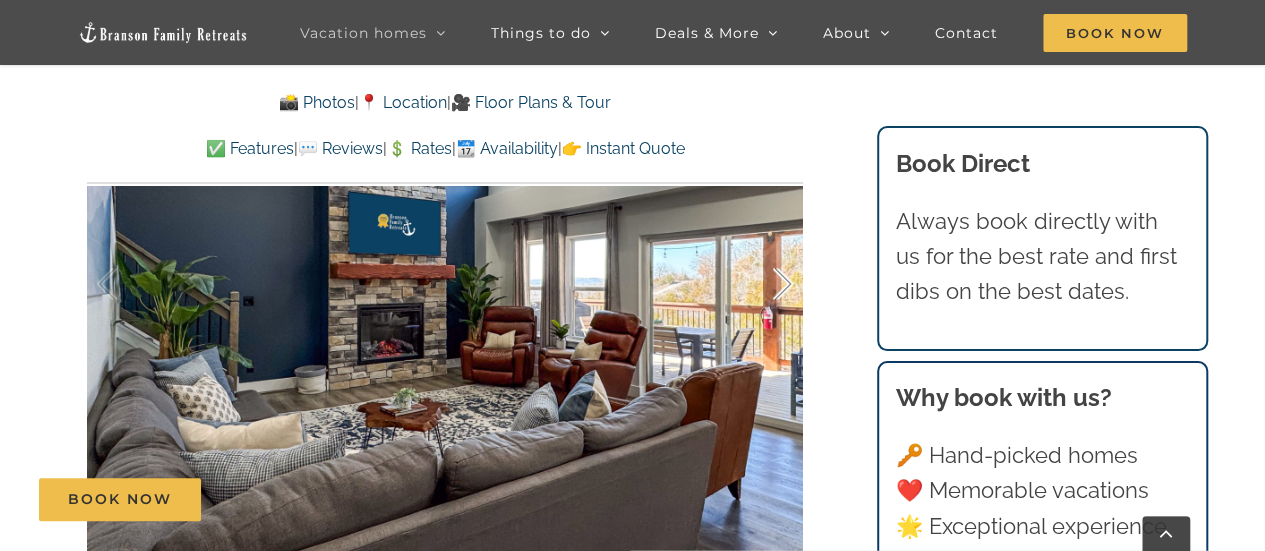 click at bounding box center [762, 284] 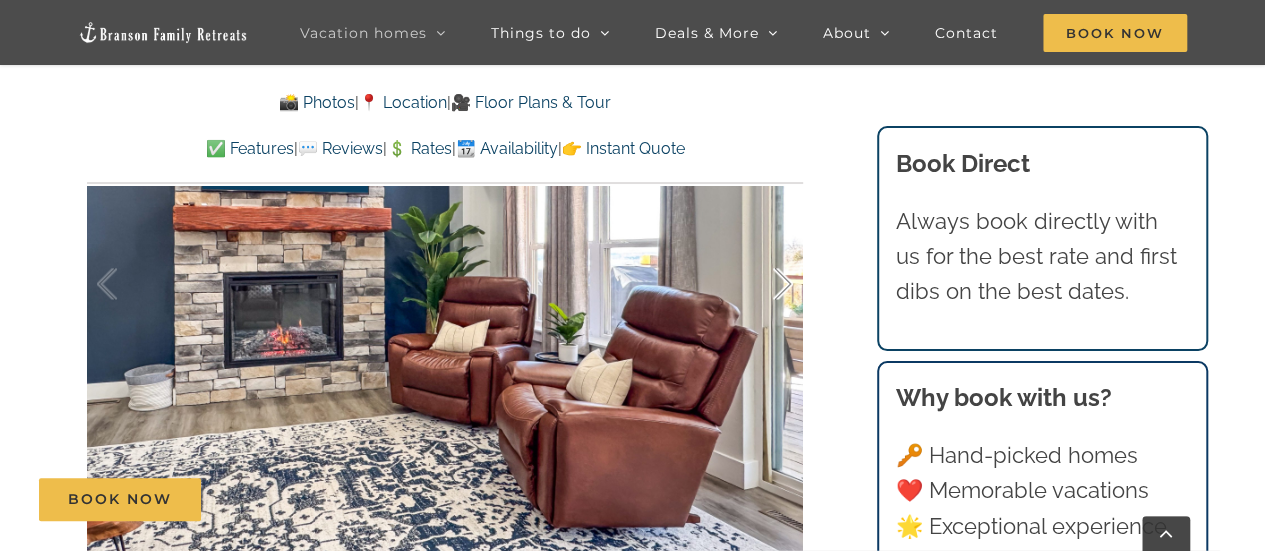 click at bounding box center [762, 284] 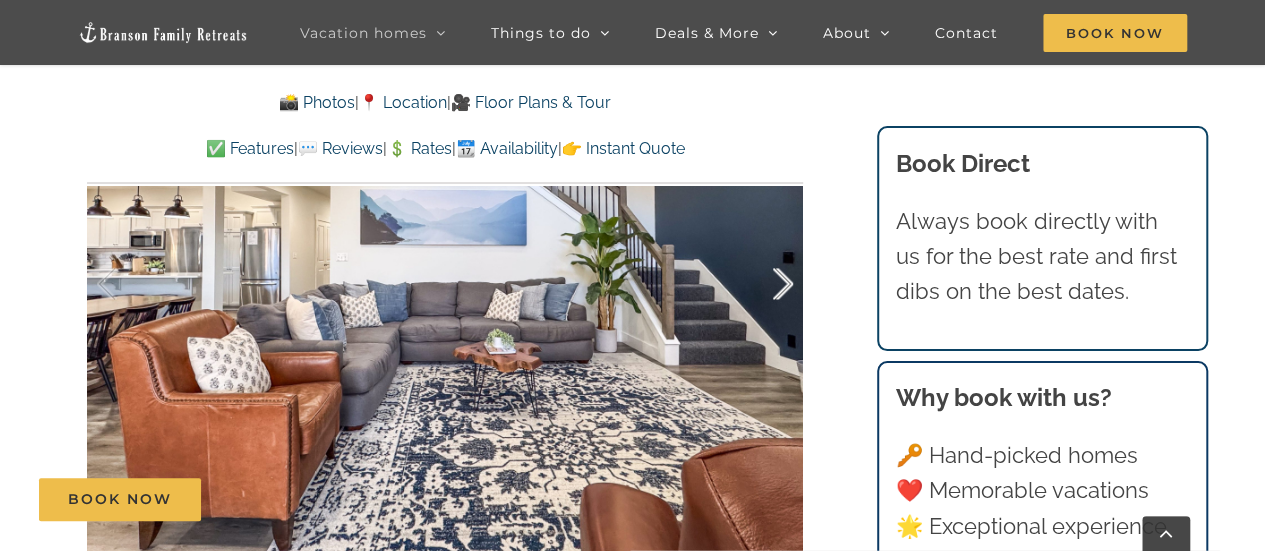click at bounding box center [762, 284] 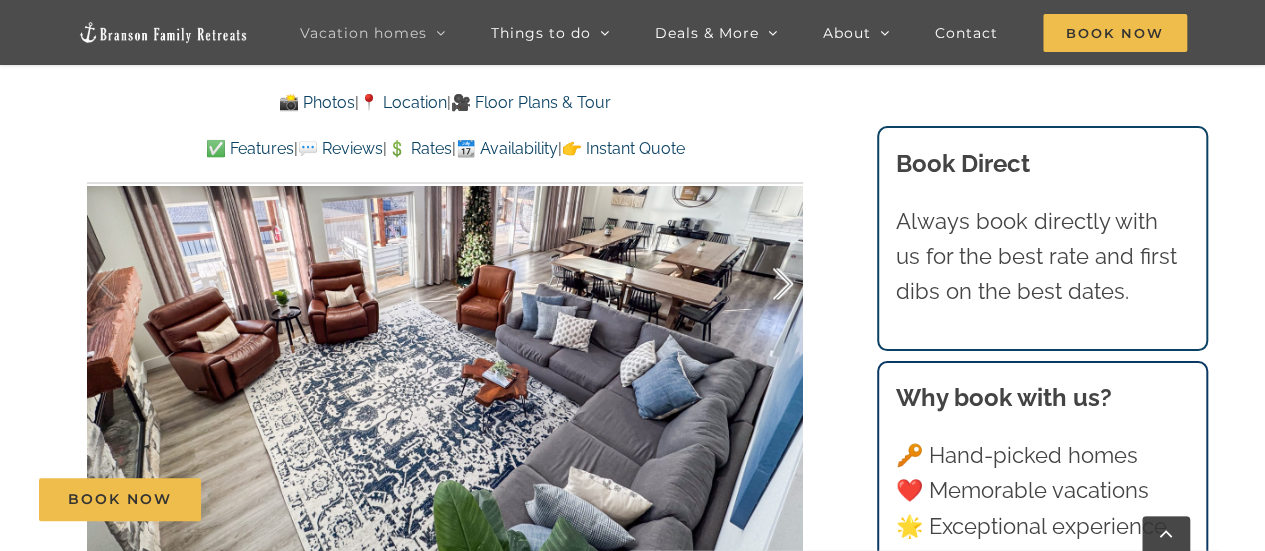 click at bounding box center [762, 284] 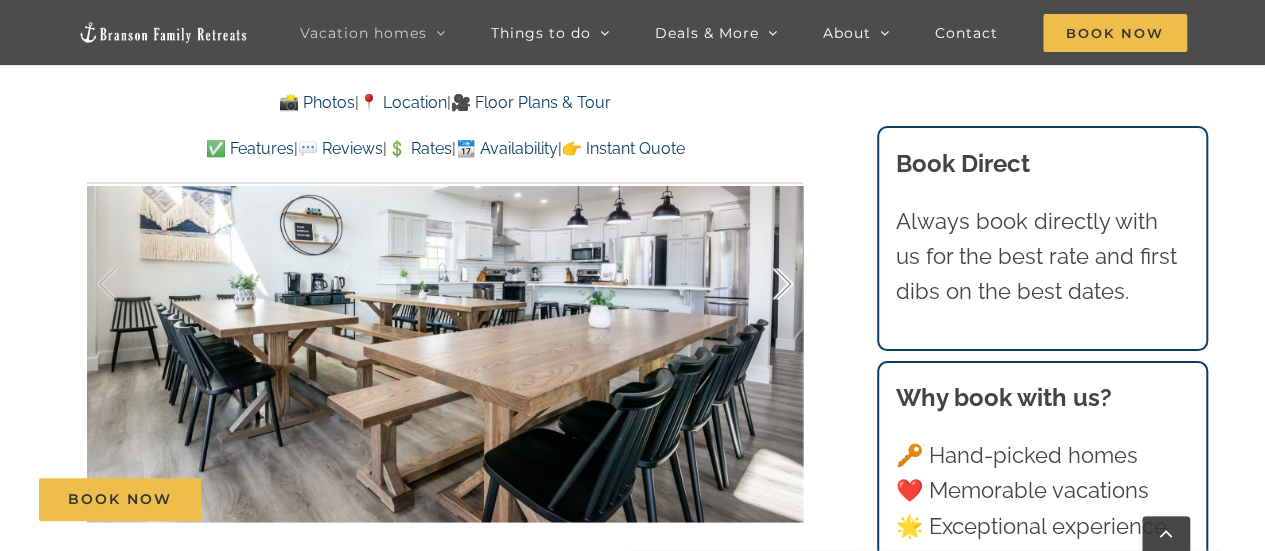 click at bounding box center (762, 284) 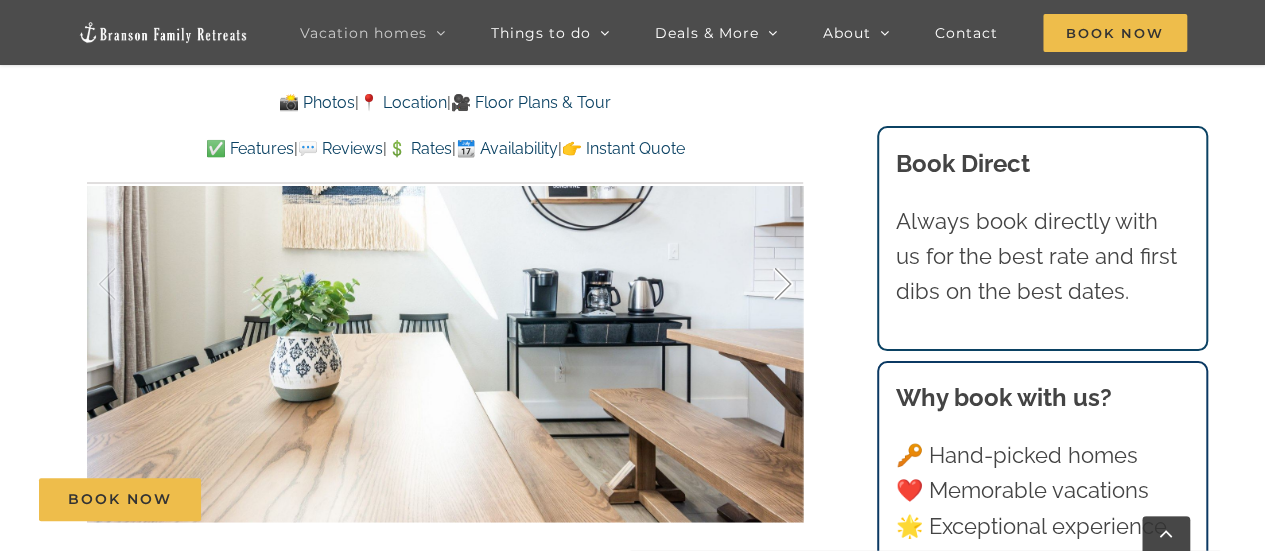 click at bounding box center (762, 284) 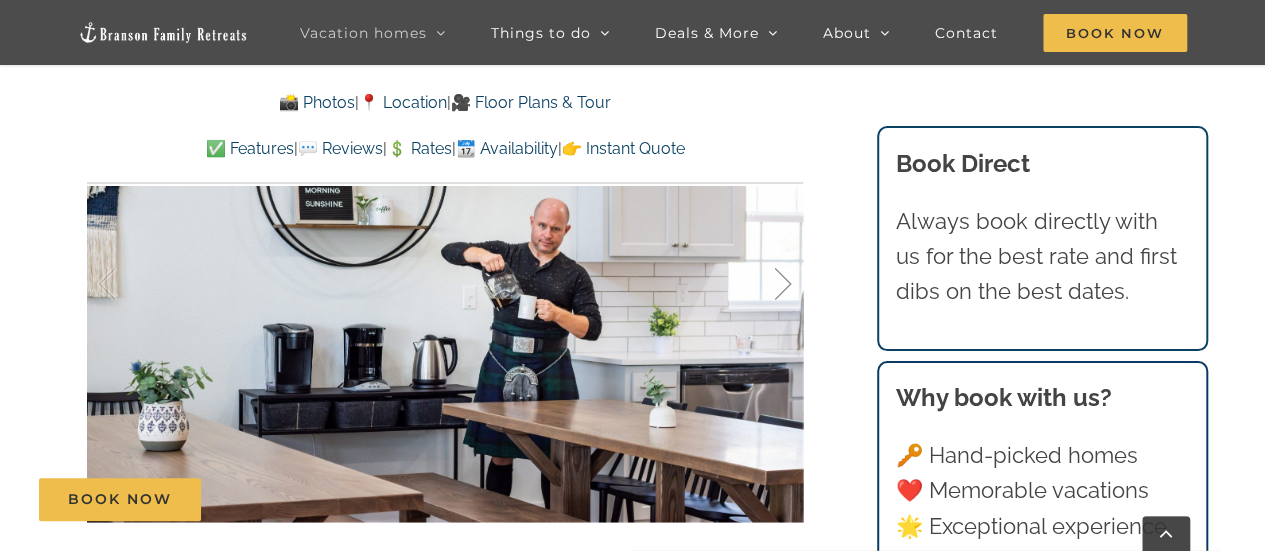 click at bounding box center (762, 284) 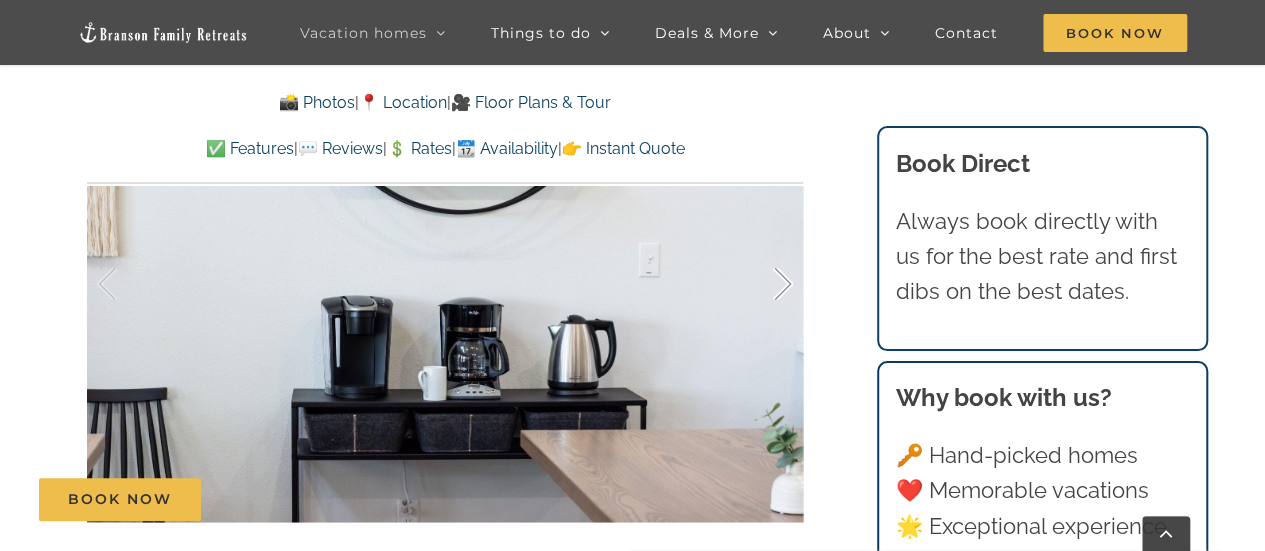 click at bounding box center [762, 284] 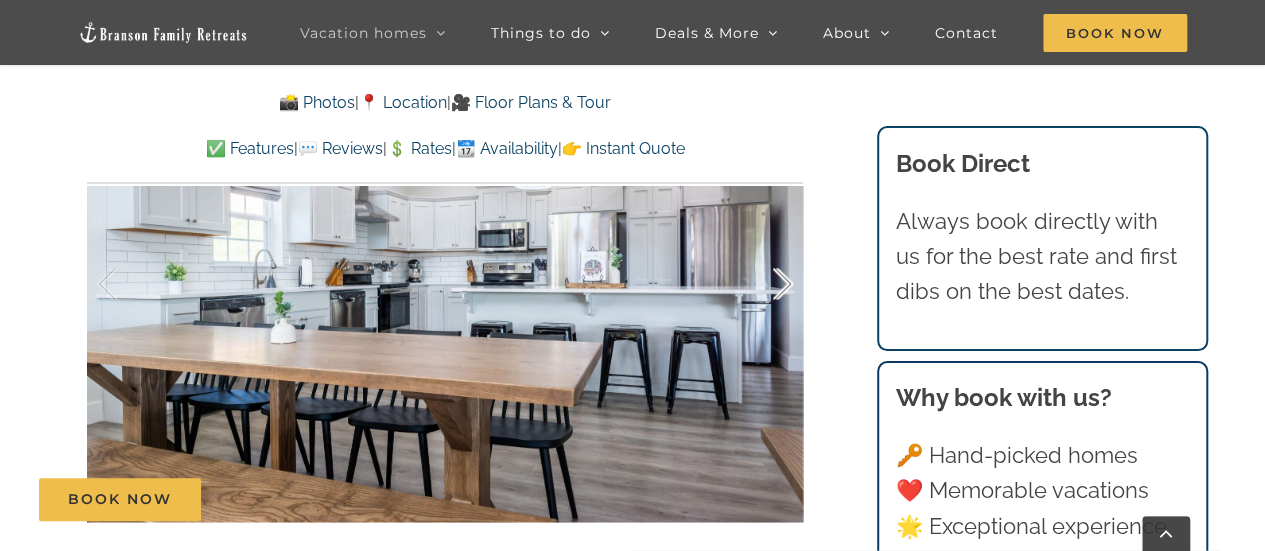 click at bounding box center (762, 284) 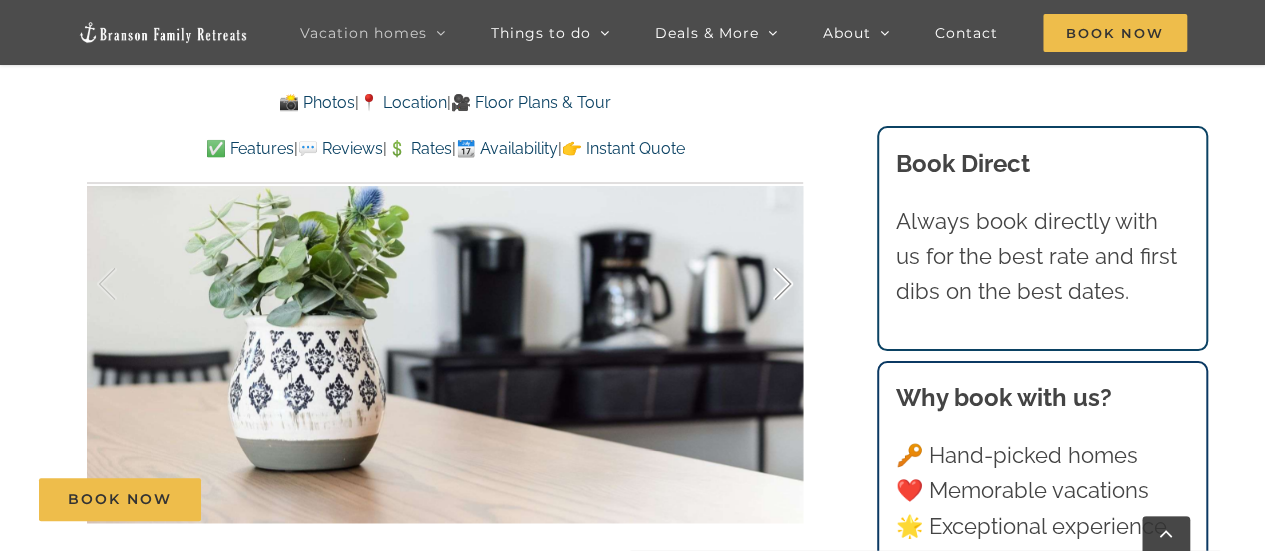 click at bounding box center [762, 284] 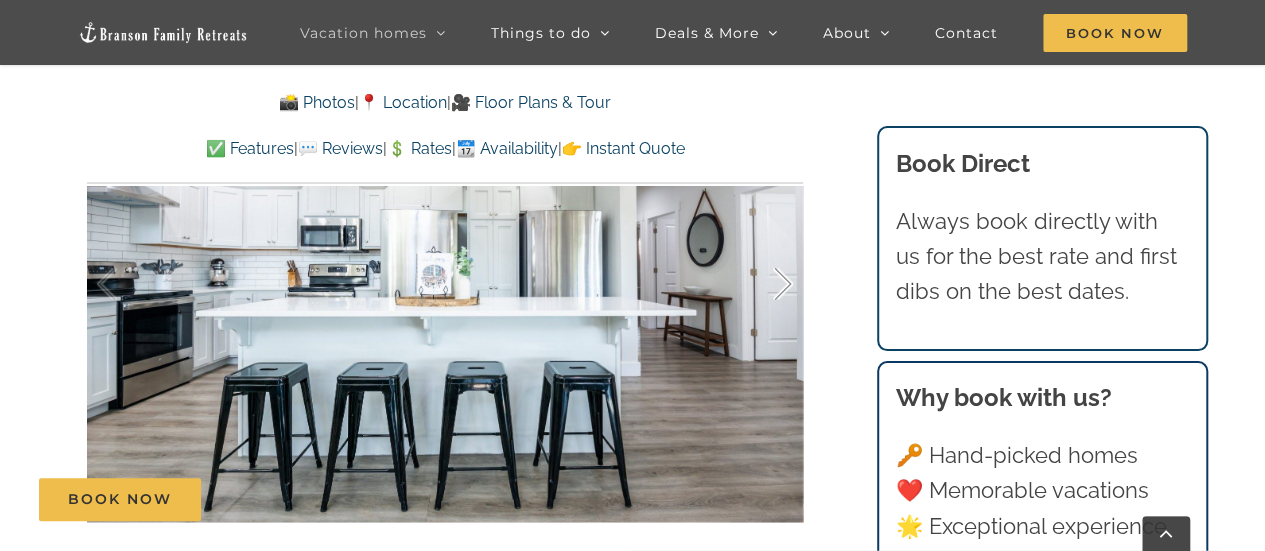 click at bounding box center (762, 284) 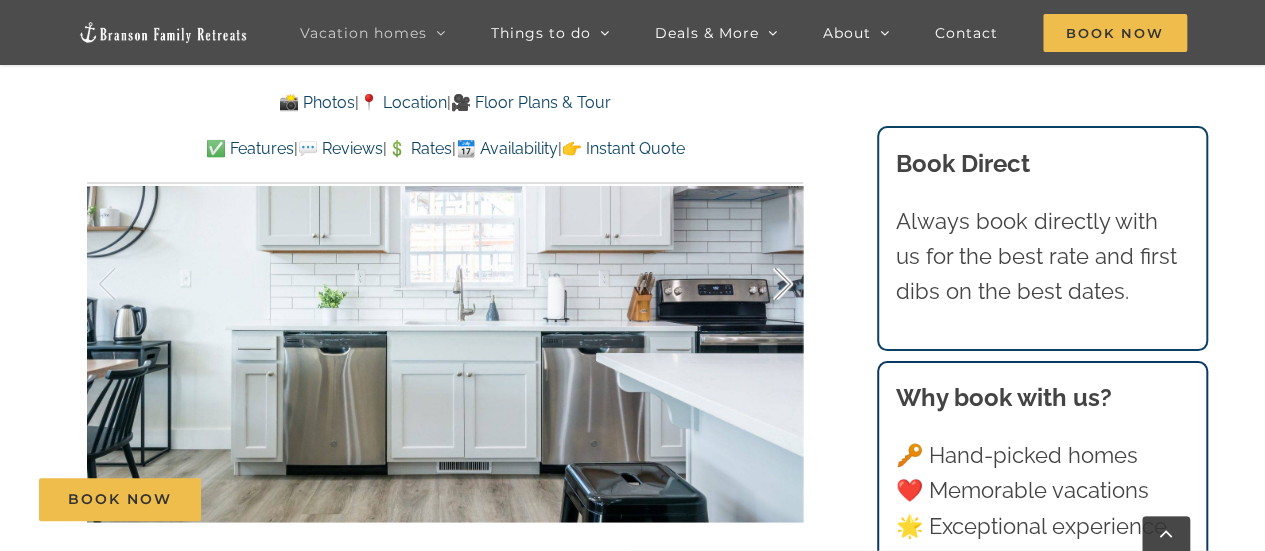 click at bounding box center [762, 284] 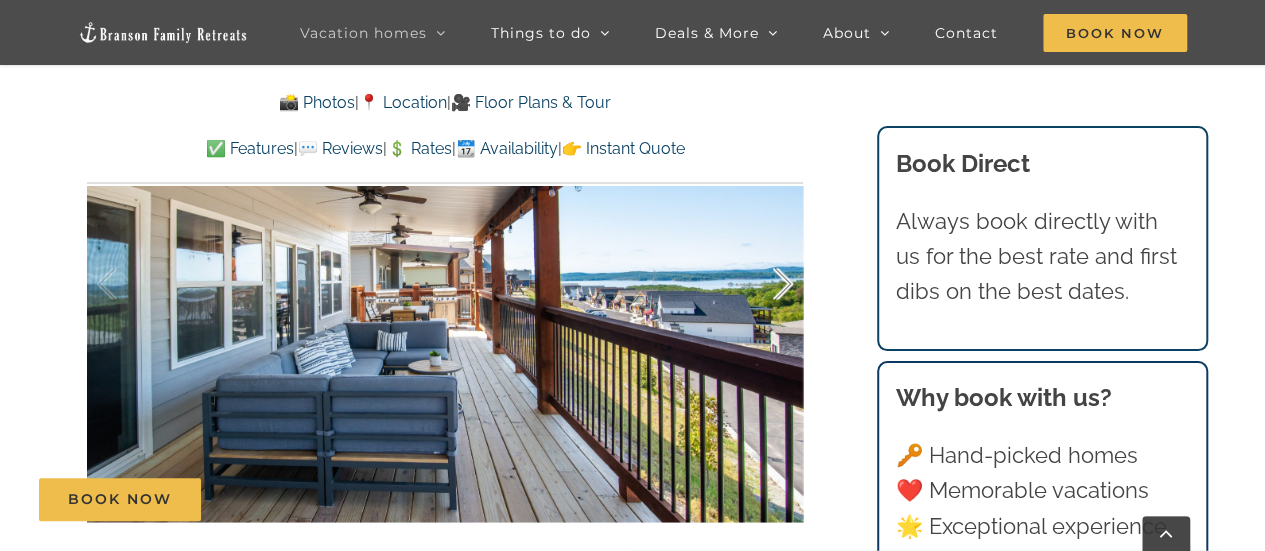 click at bounding box center (762, 284) 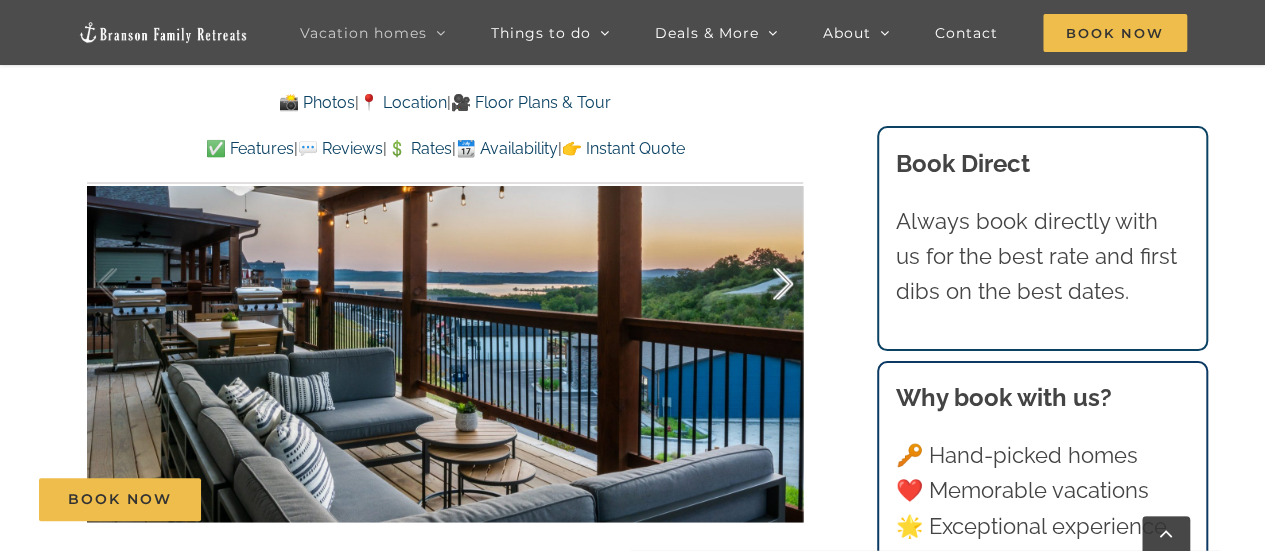click at bounding box center (762, 284) 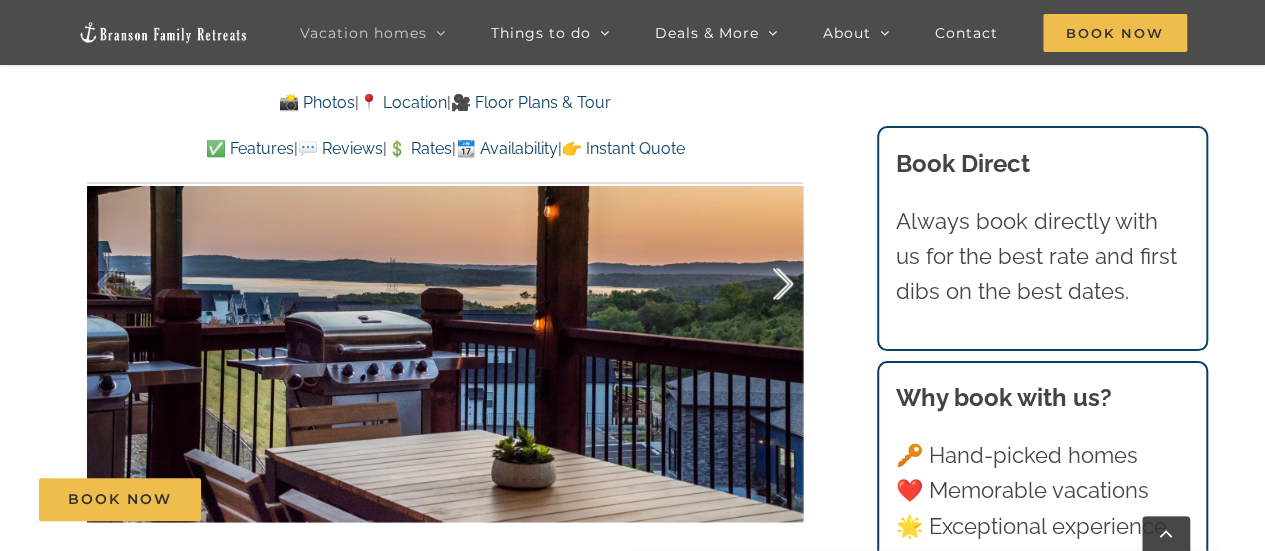 click at bounding box center (762, 284) 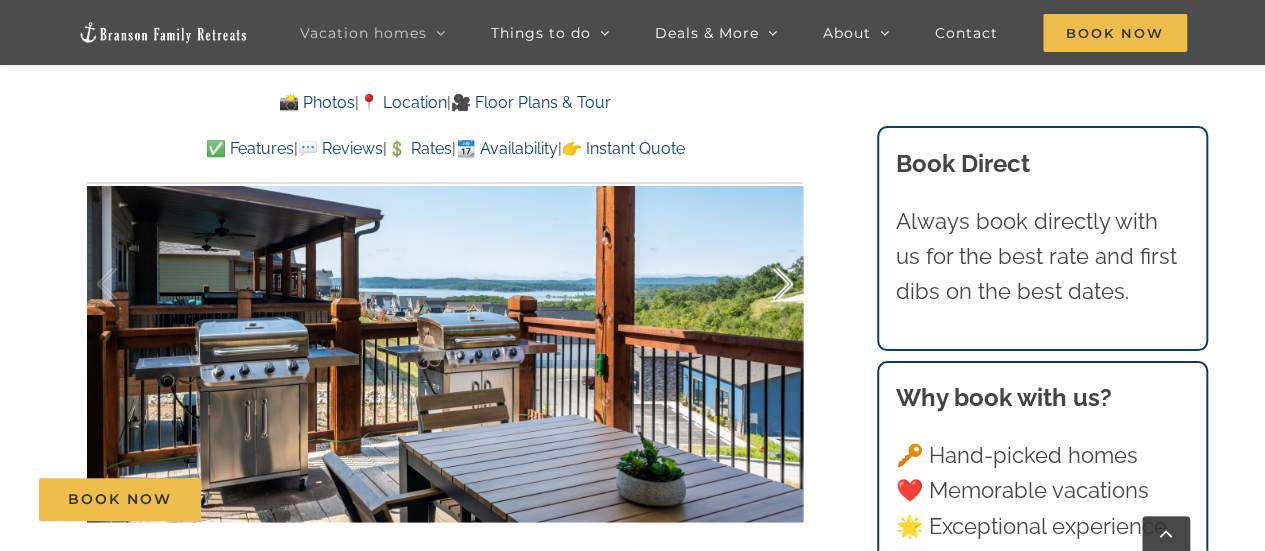click at bounding box center [762, 284] 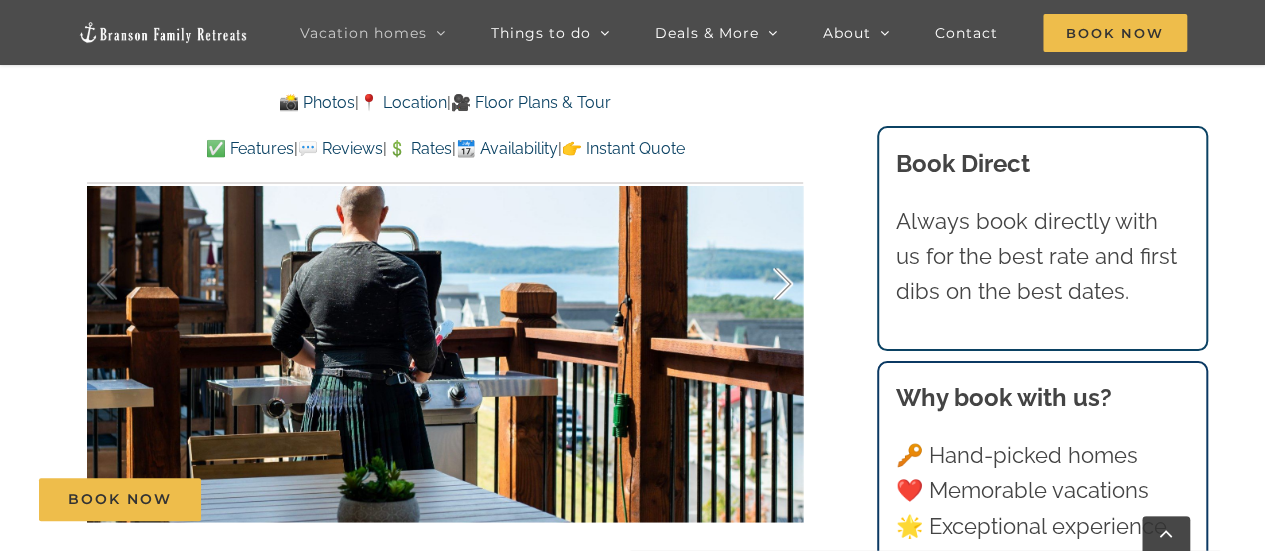 click at bounding box center (762, 284) 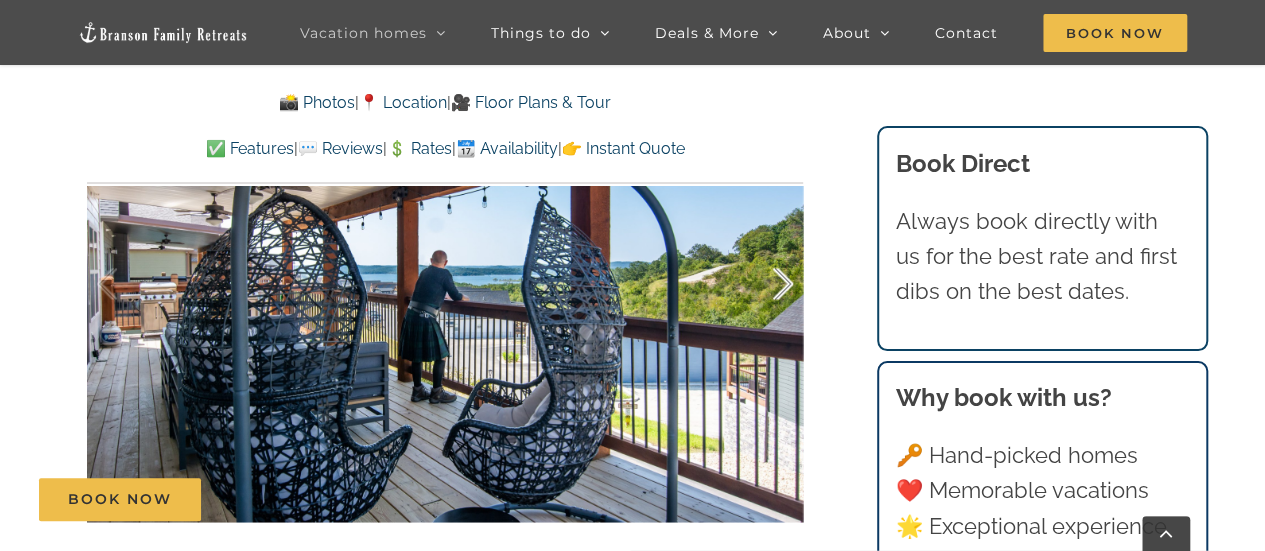 click at bounding box center [762, 284] 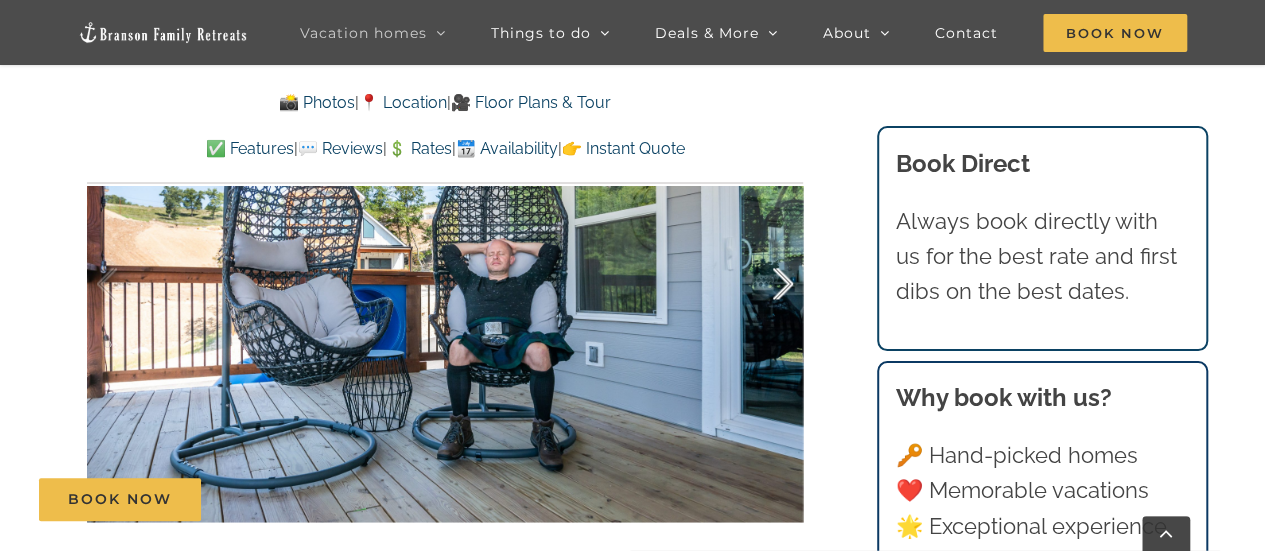 click at bounding box center [762, 284] 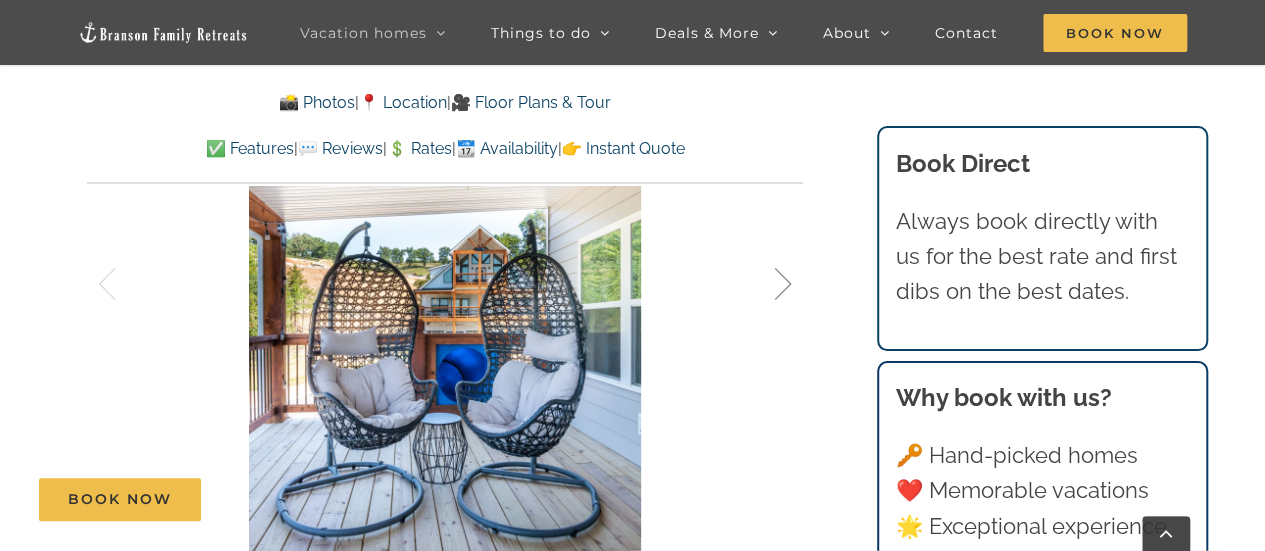 click at bounding box center (762, 284) 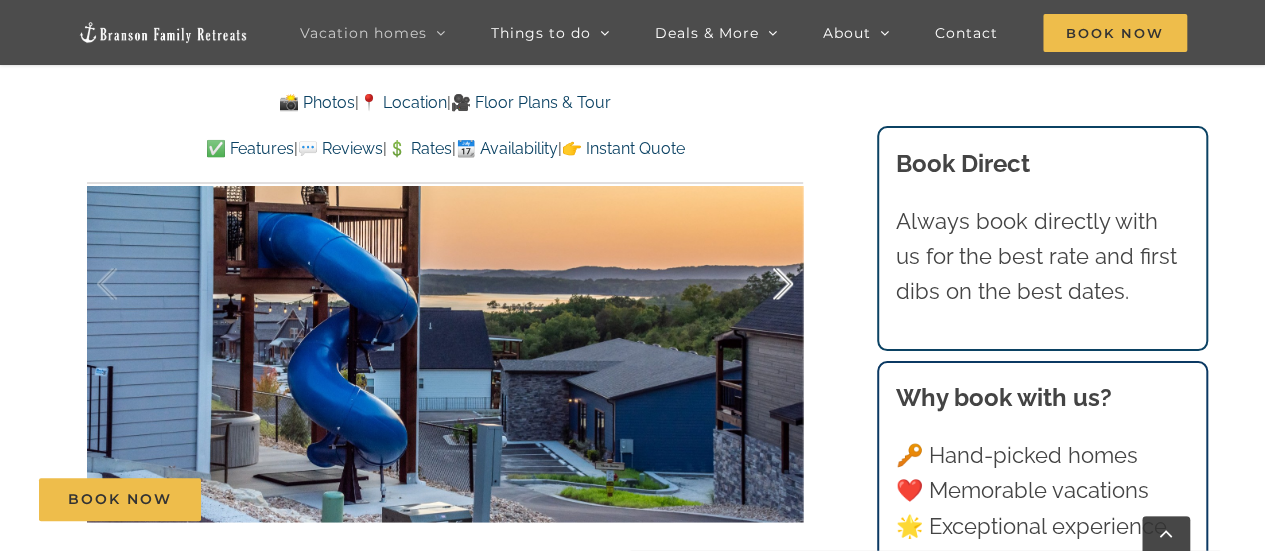 click at bounding box center [762, 284] 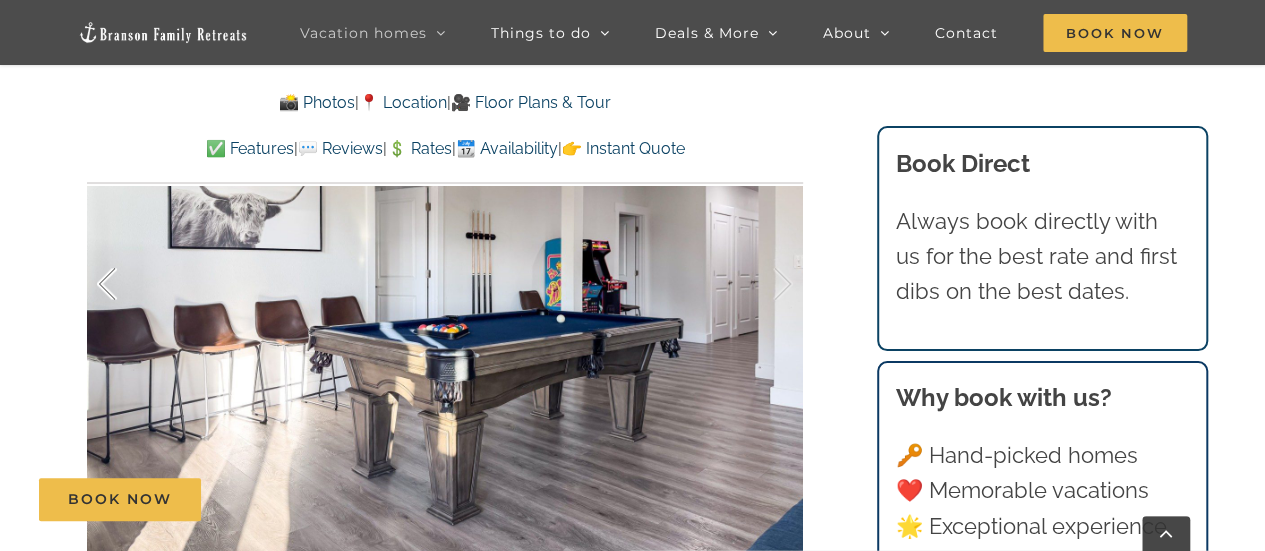 click at bounding box center [128, 284] 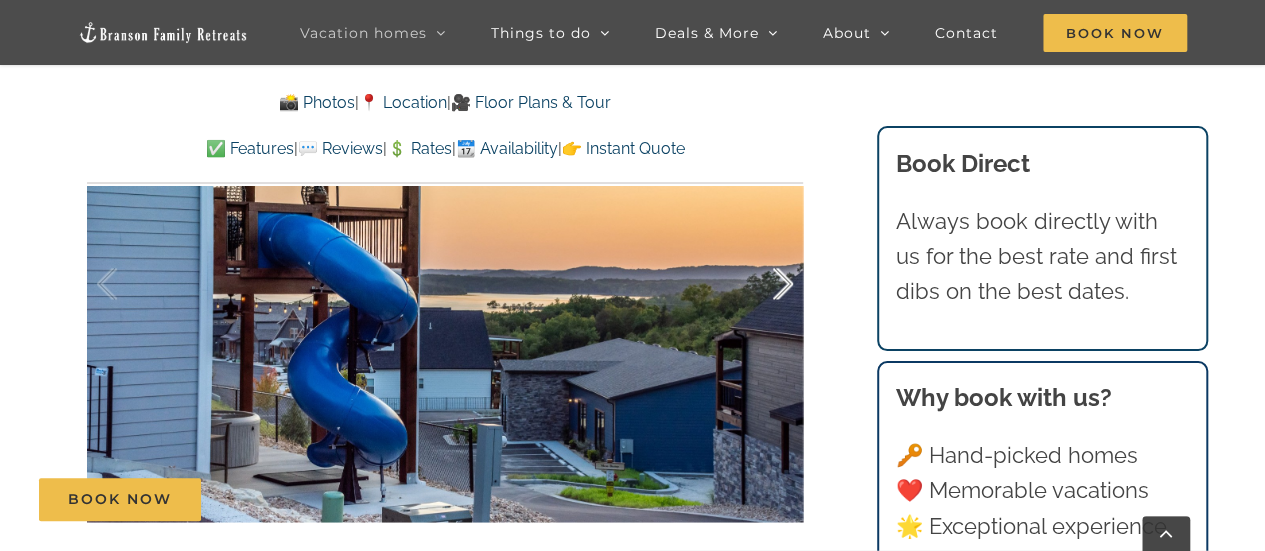 click at bounding box center [762, 284] 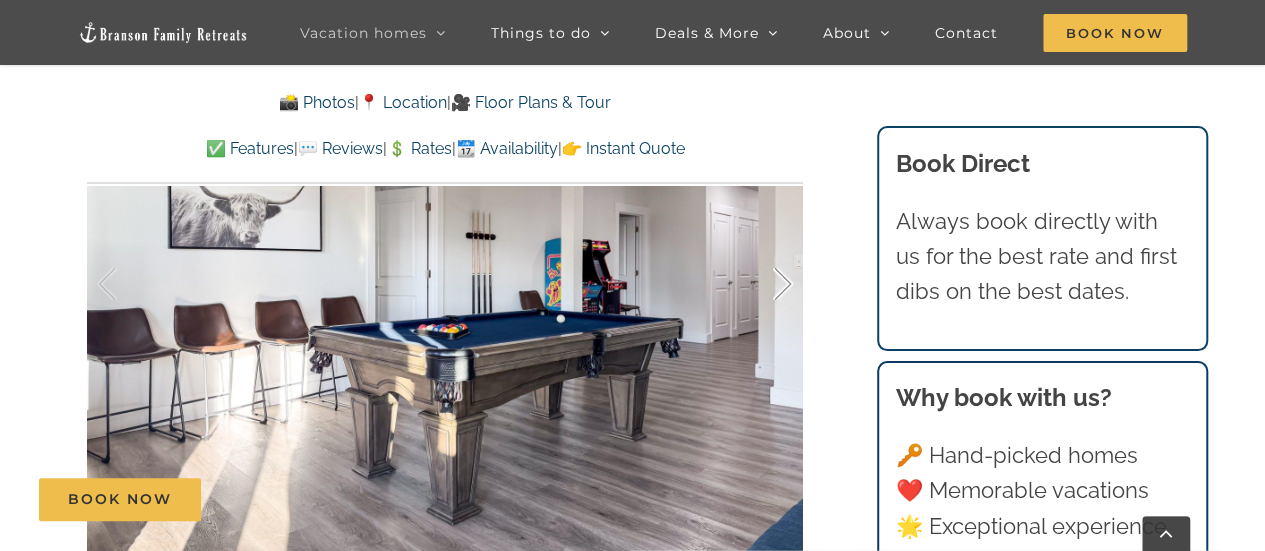 click at bounding box center [762, 284] 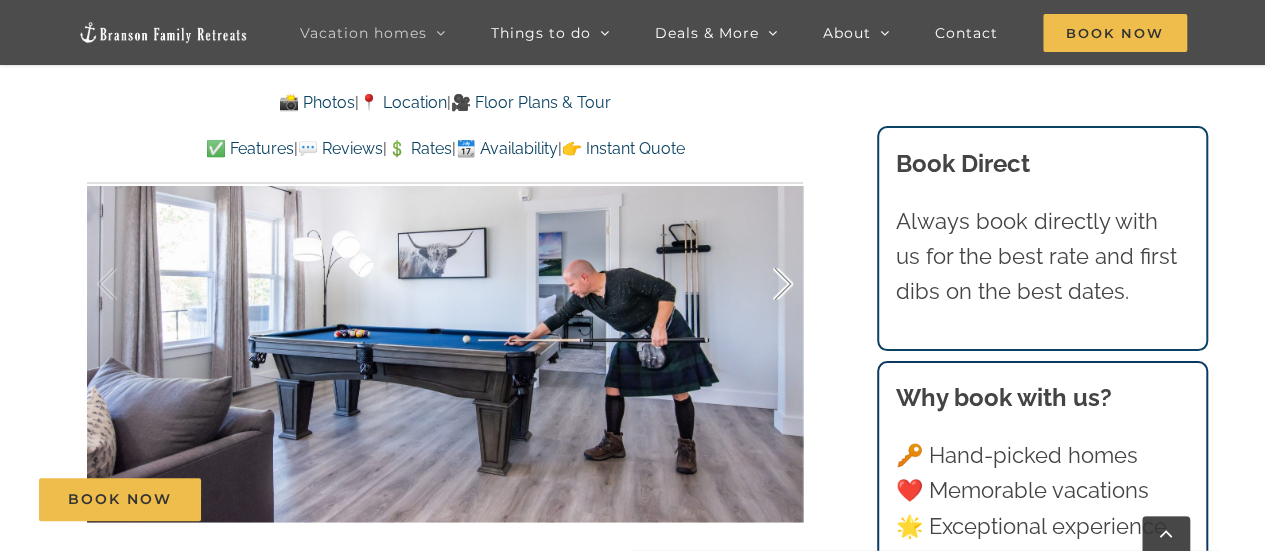 click at bounding box center (762, 284) 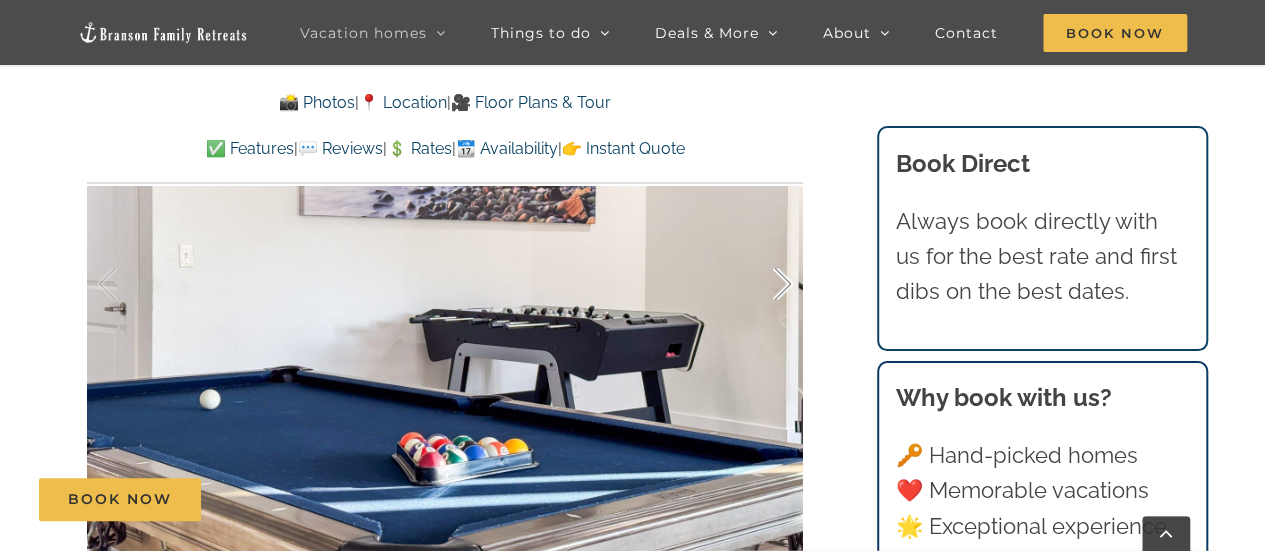 click at bounding box center (762, 284) 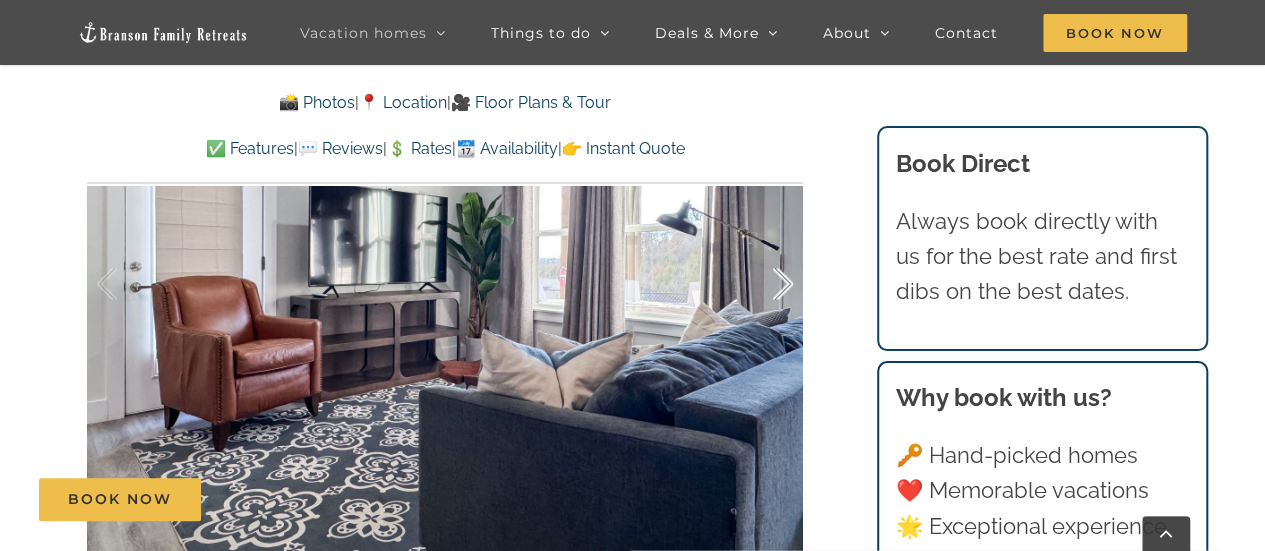 click at bounding box center (762, 284) 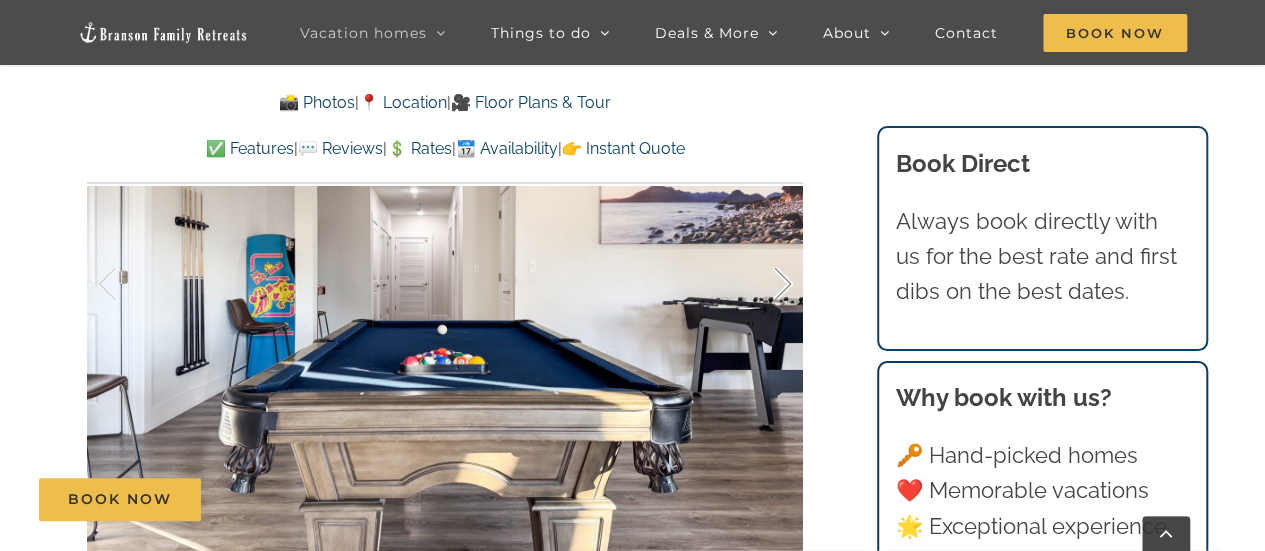 click at bounding box center [762, 284] 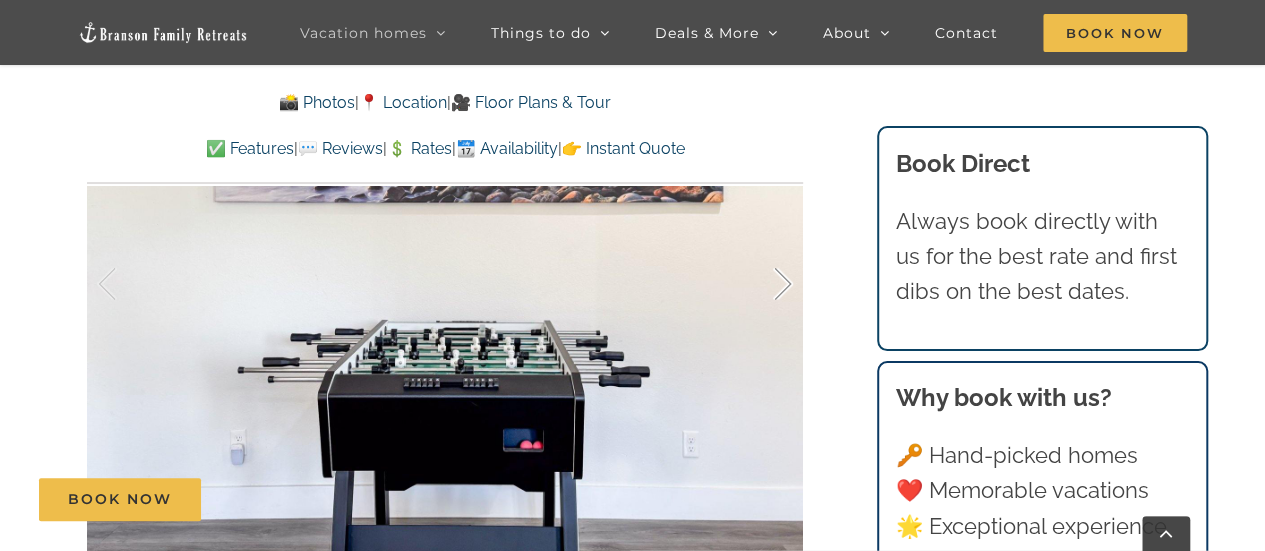 click at bounding box center (762, 284) 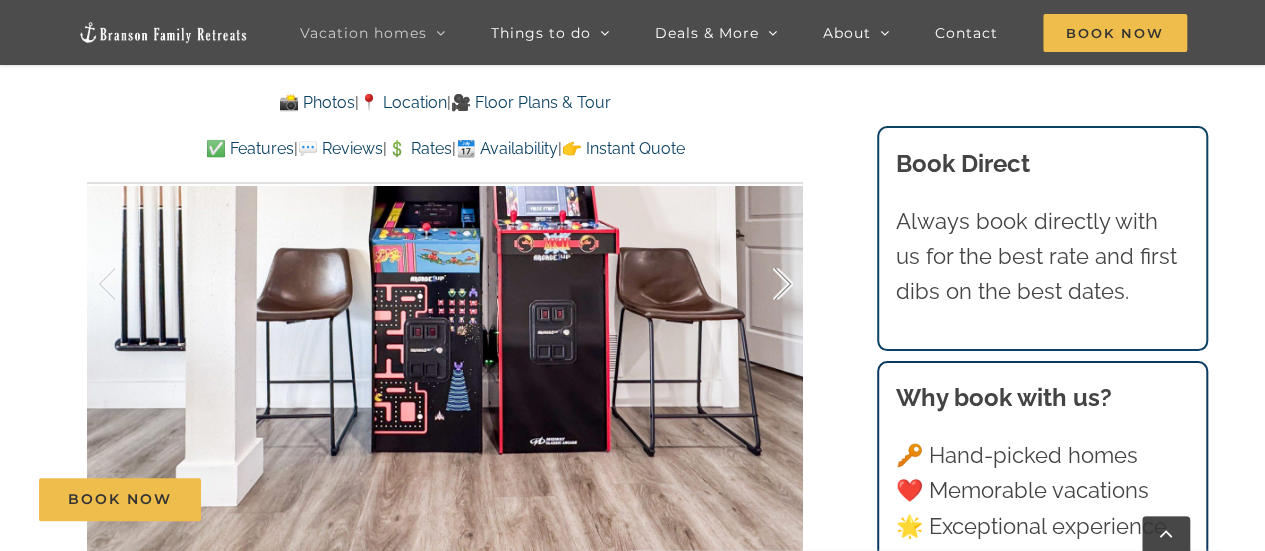 click at bounding box center (762, 284) 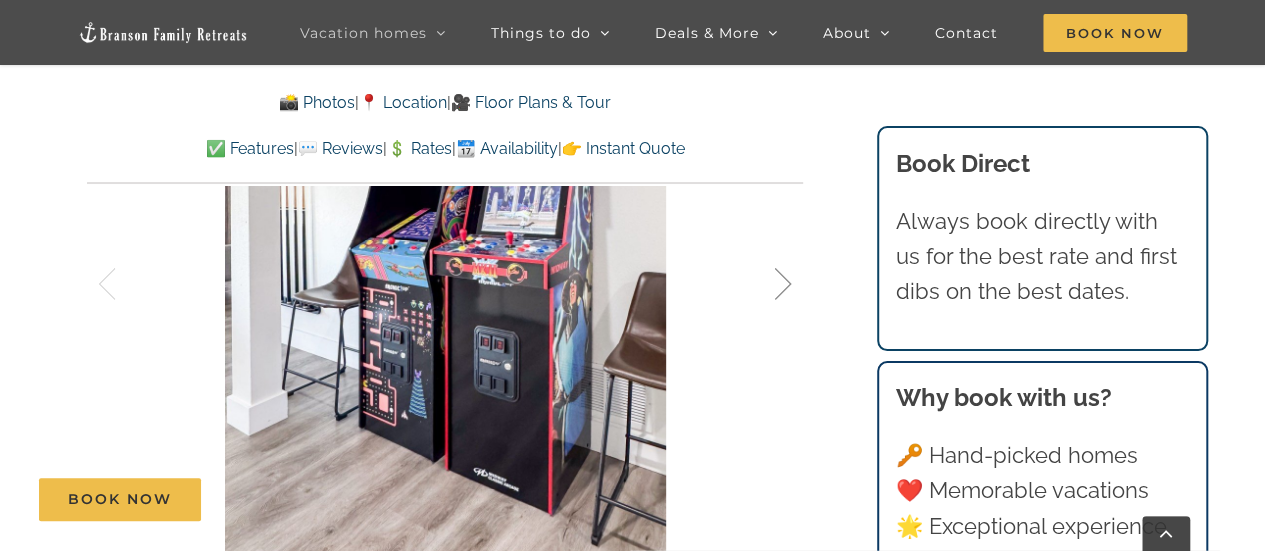 click at bounding box center [762, 284] 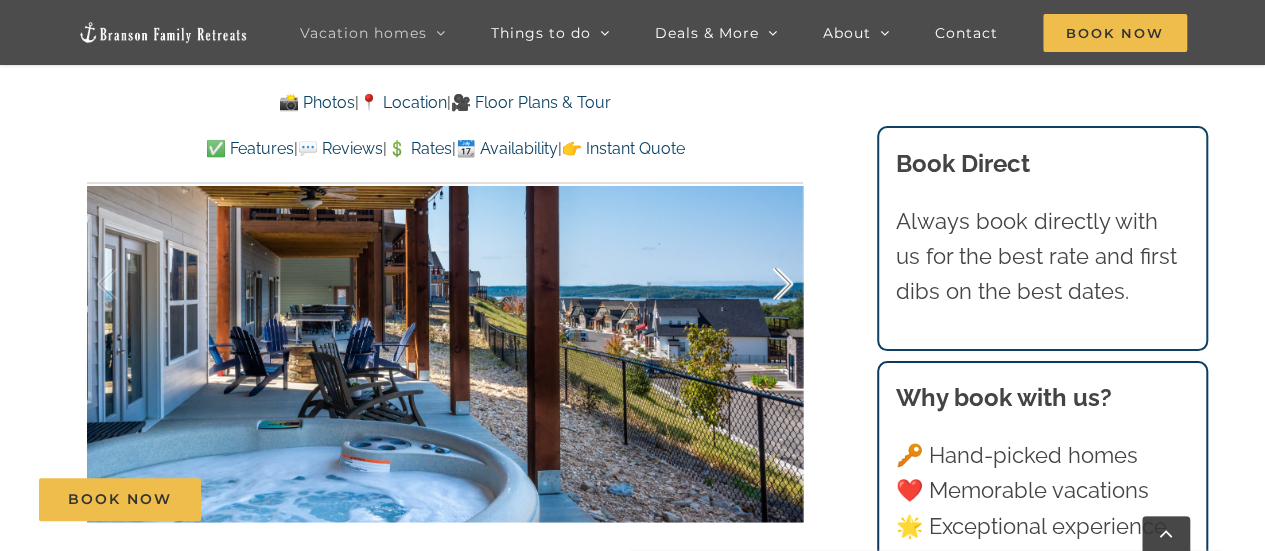 click at bounding box center [762, 284] 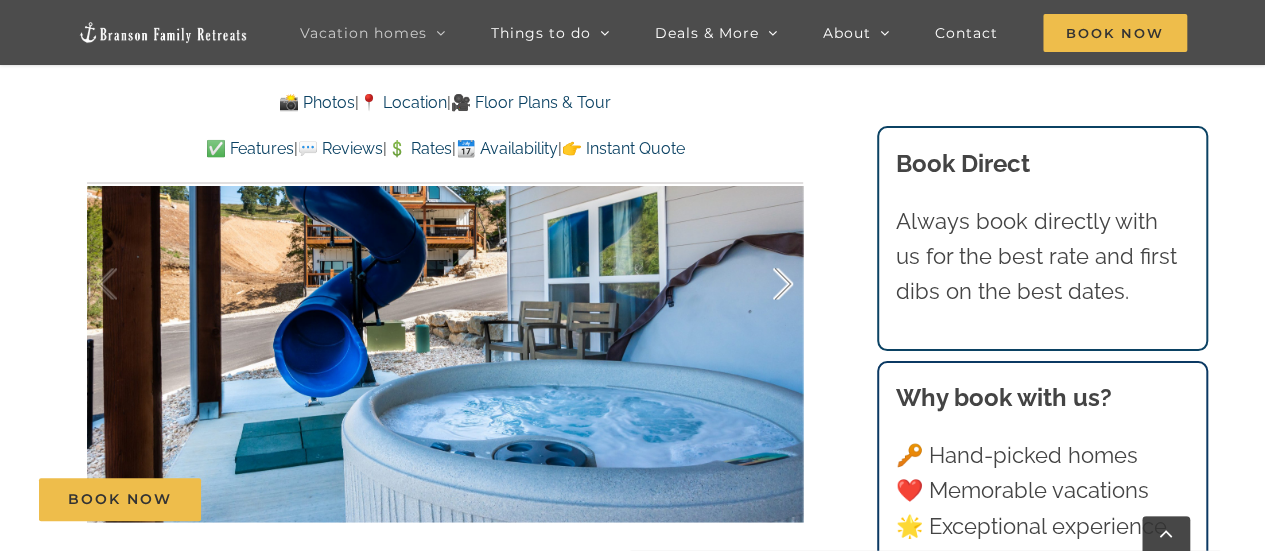 click at bounding box center [762, 284] 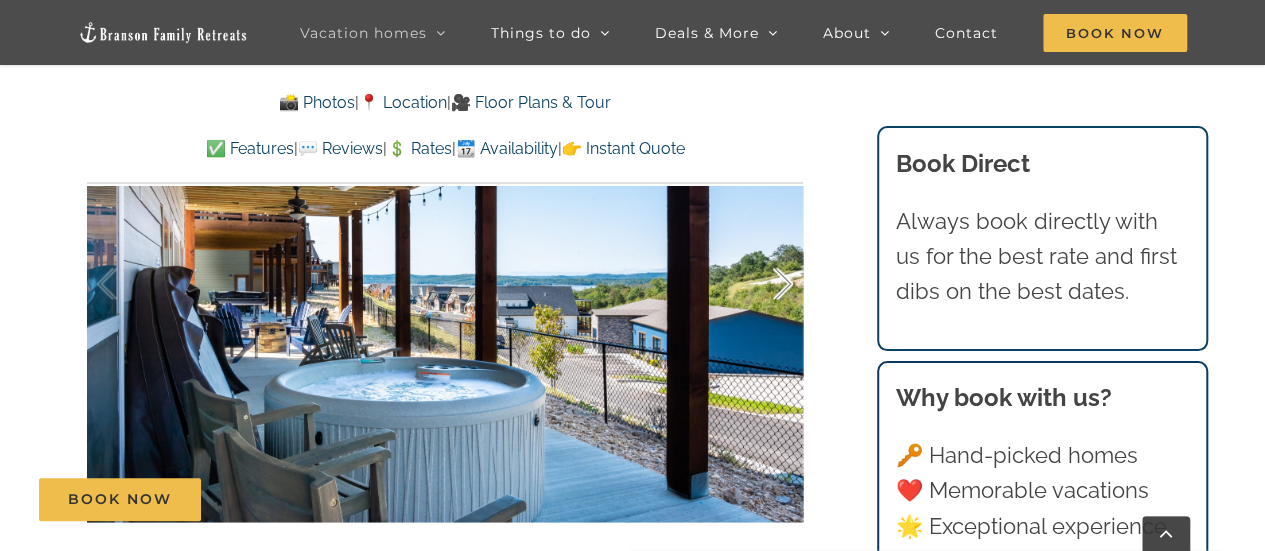 click at bounding box center [762, 284] 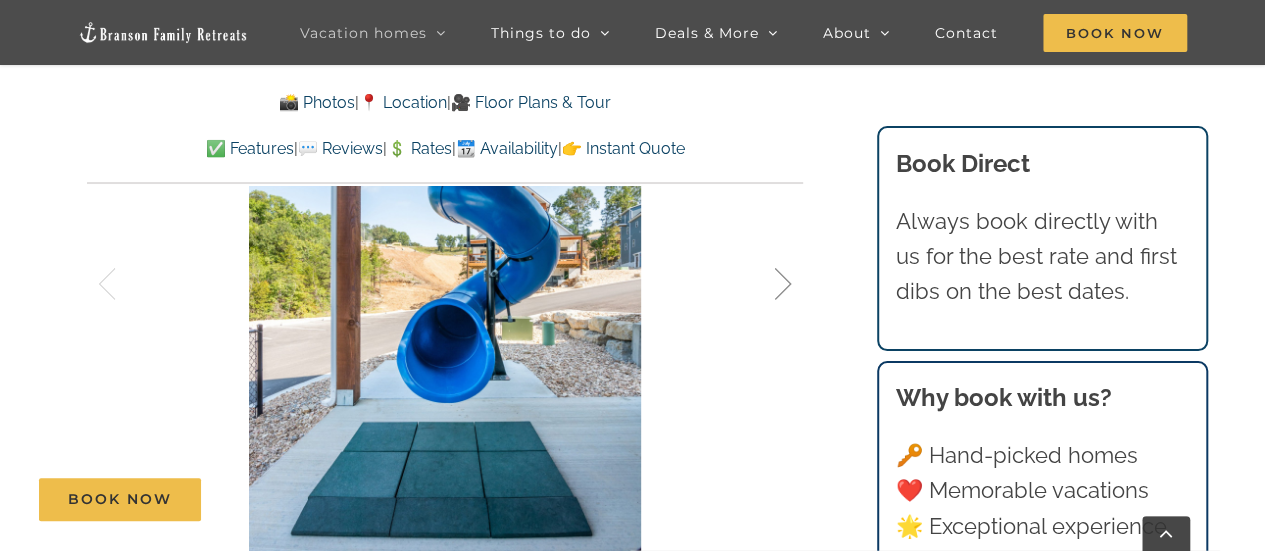 click at bounding box center [762, 284] 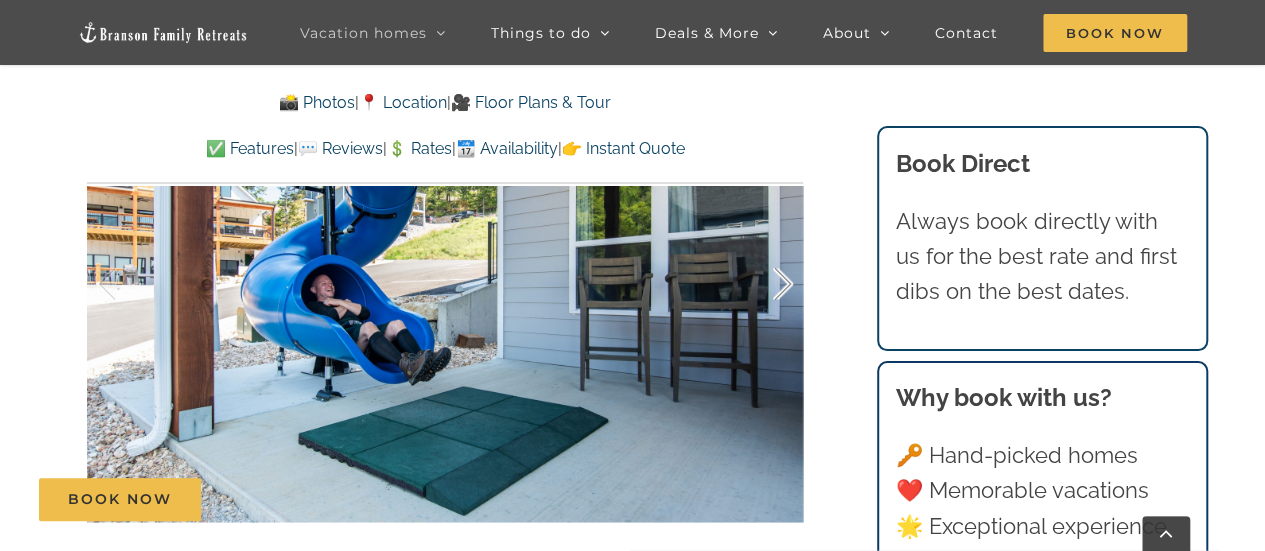 click at bounding box center (762, 284) 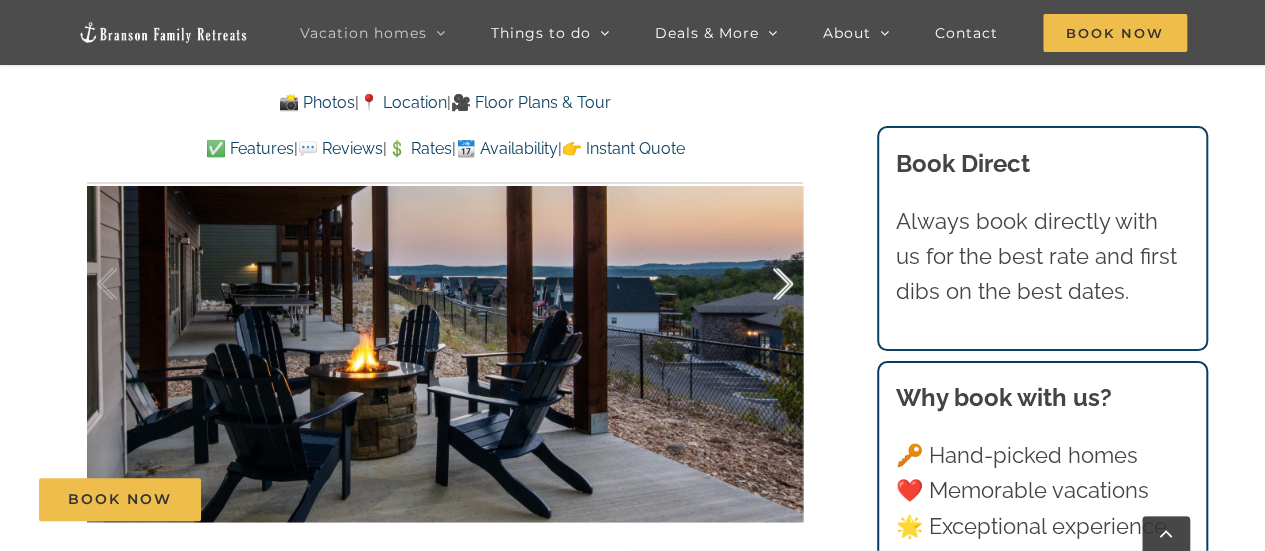 click at bounding box center [762, 284] 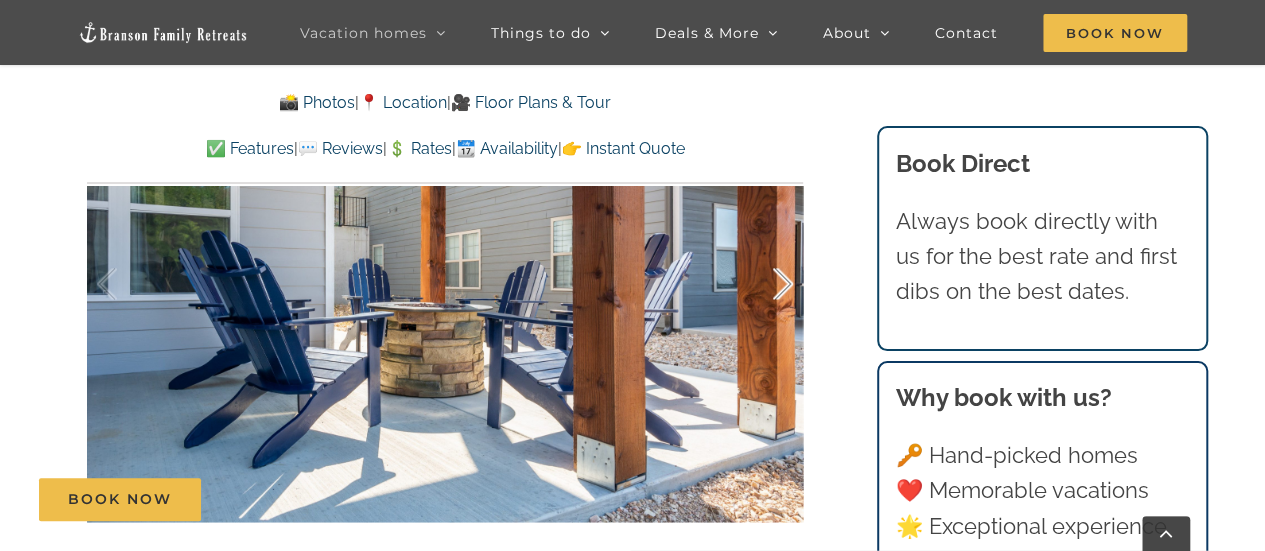 click at bounding box center (762, 284) 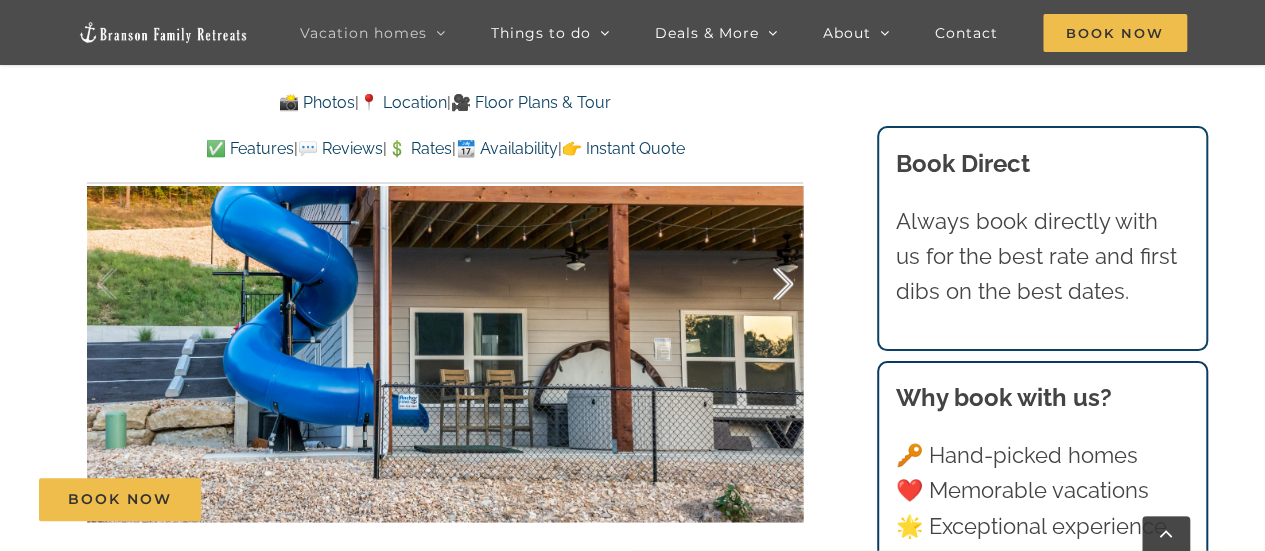 click at bounding box center [762, 284] 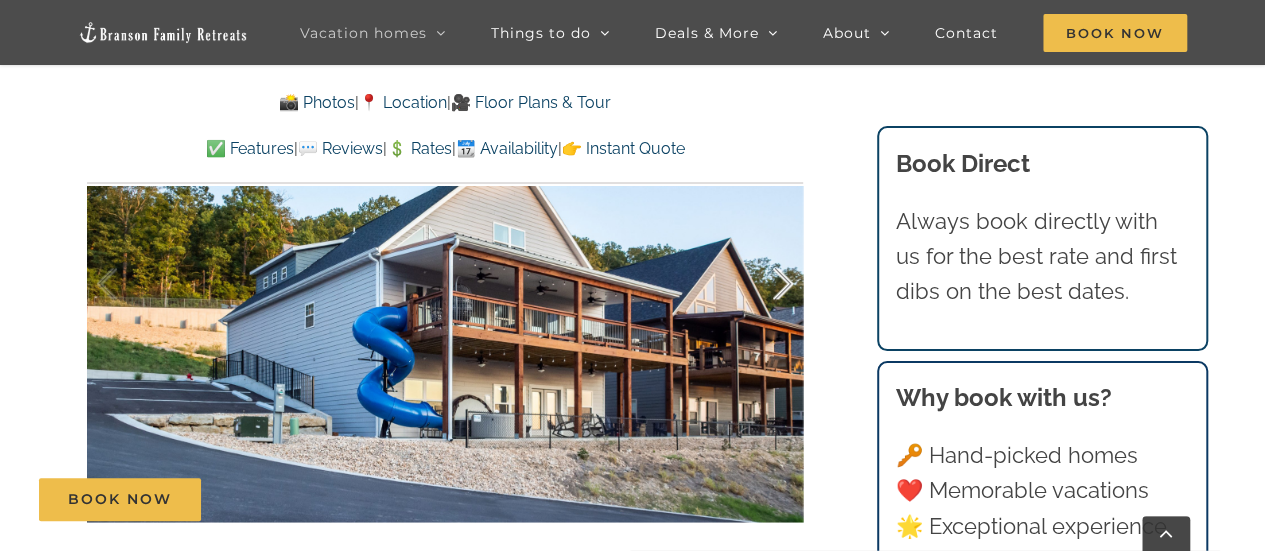 click at bounding box center (762, 284) 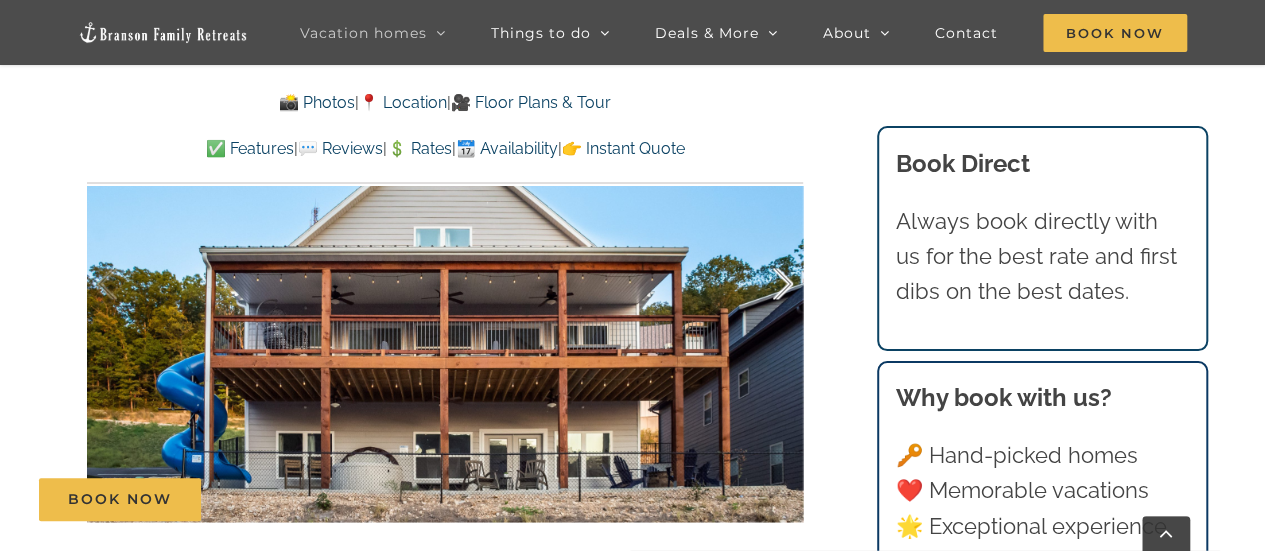 click at bounding box center (762, 284) 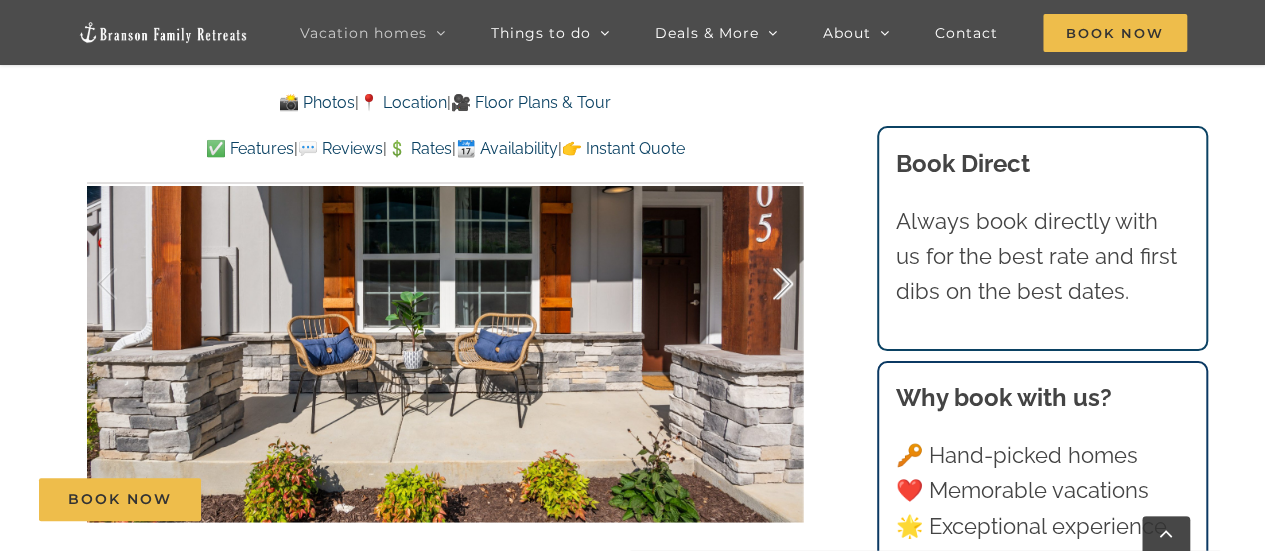 click at bounding box center [762, 284] 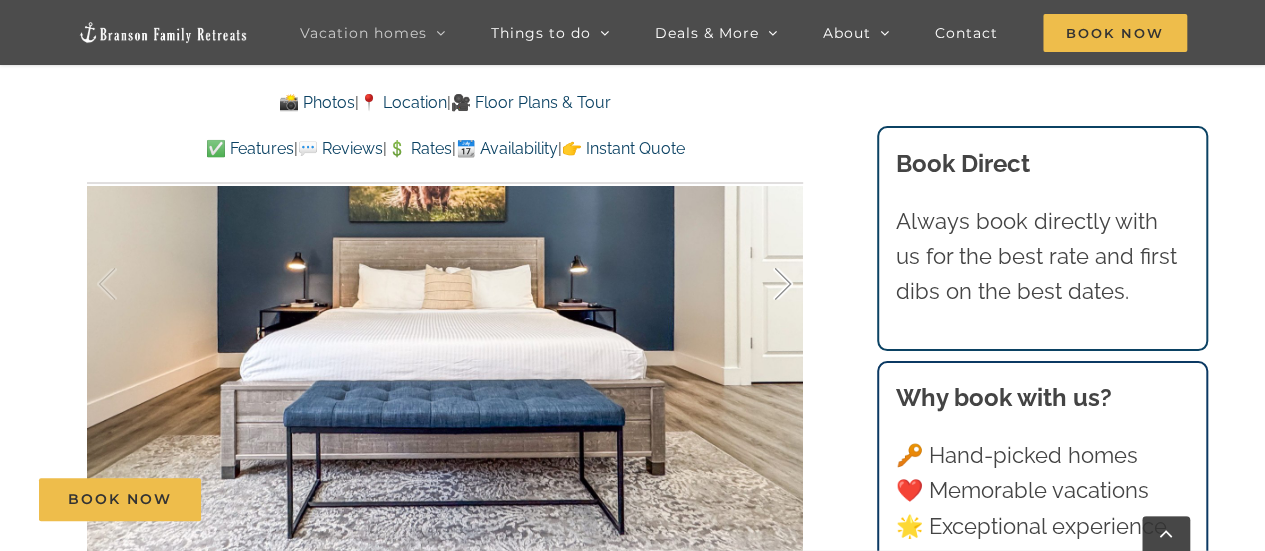 click at bounding box center (762, 284) 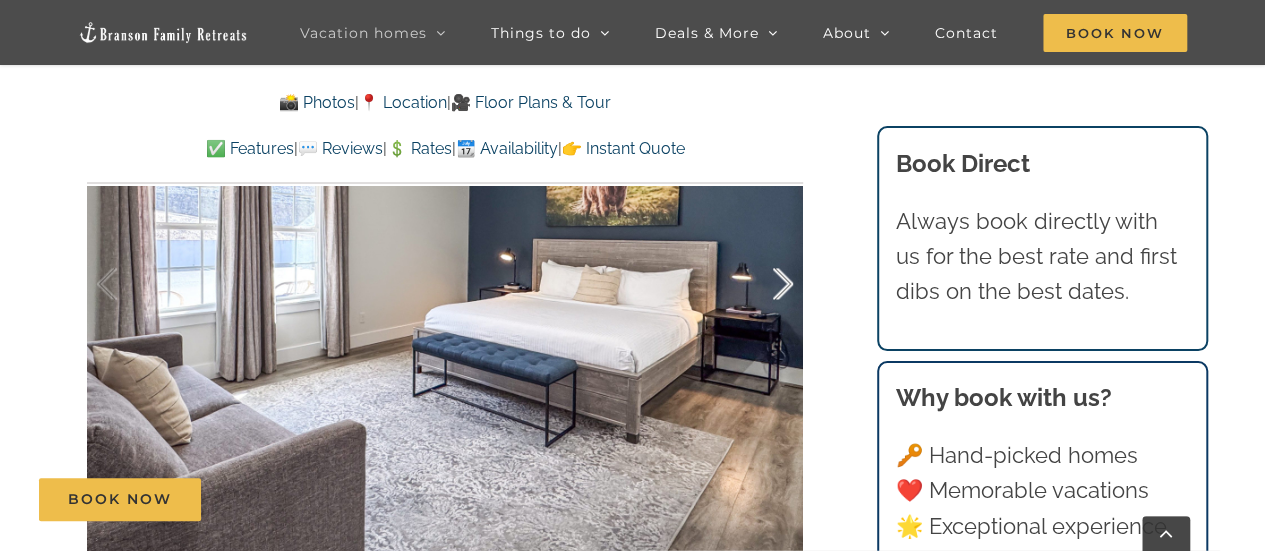 click at bounding box center (762, 284) 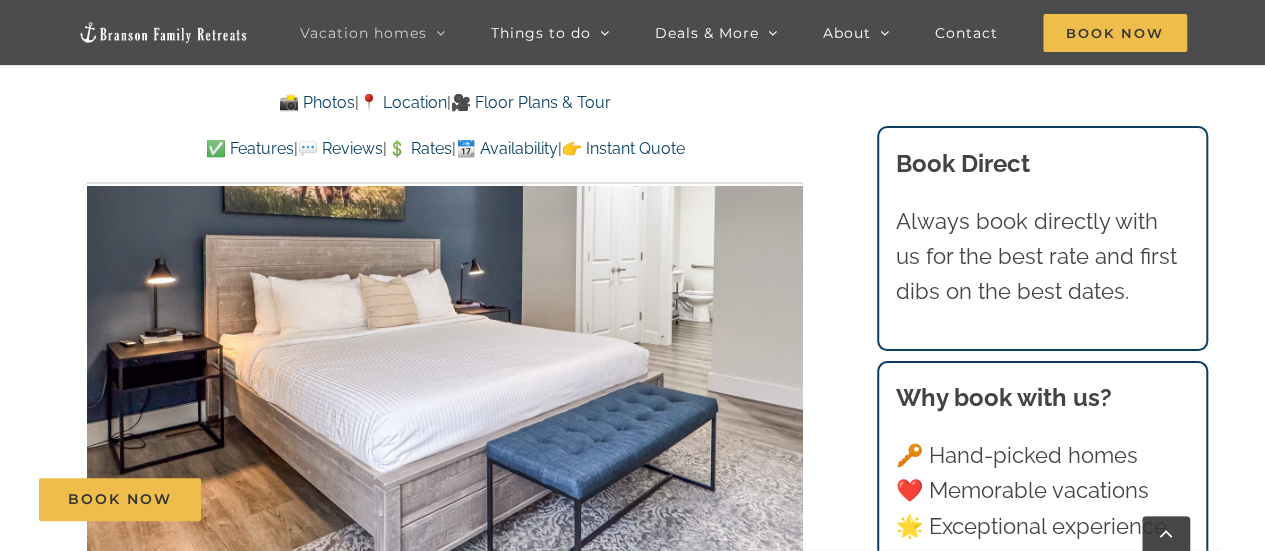 click on "✅ Features" at bounding box center [250, 148] 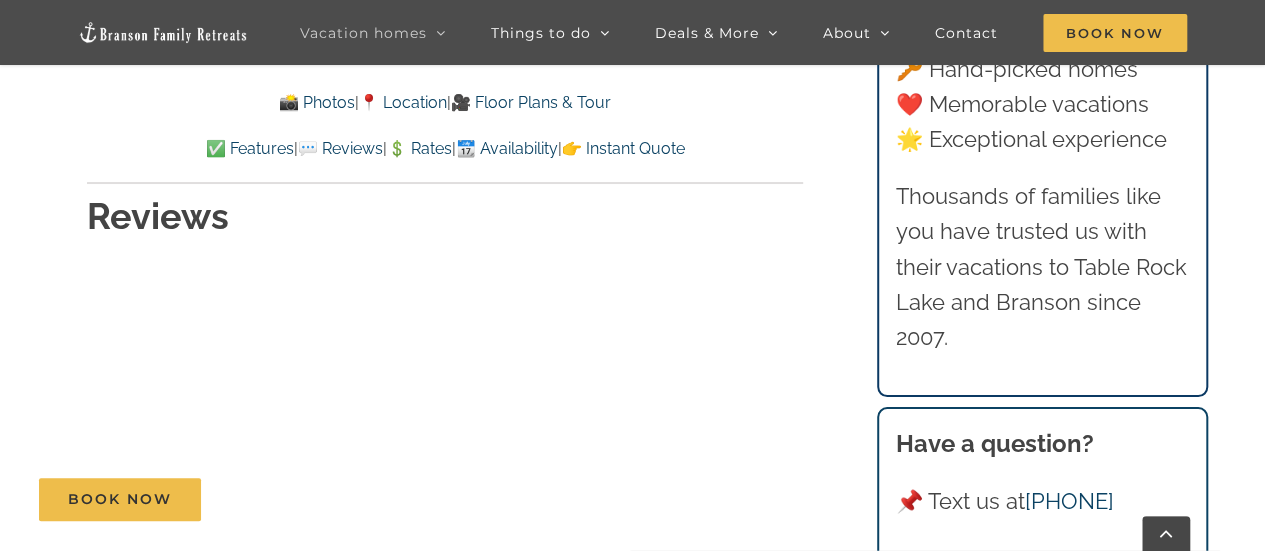 scroll, scrollTop: 10164, scrollLeft: 0, axis: vertical 